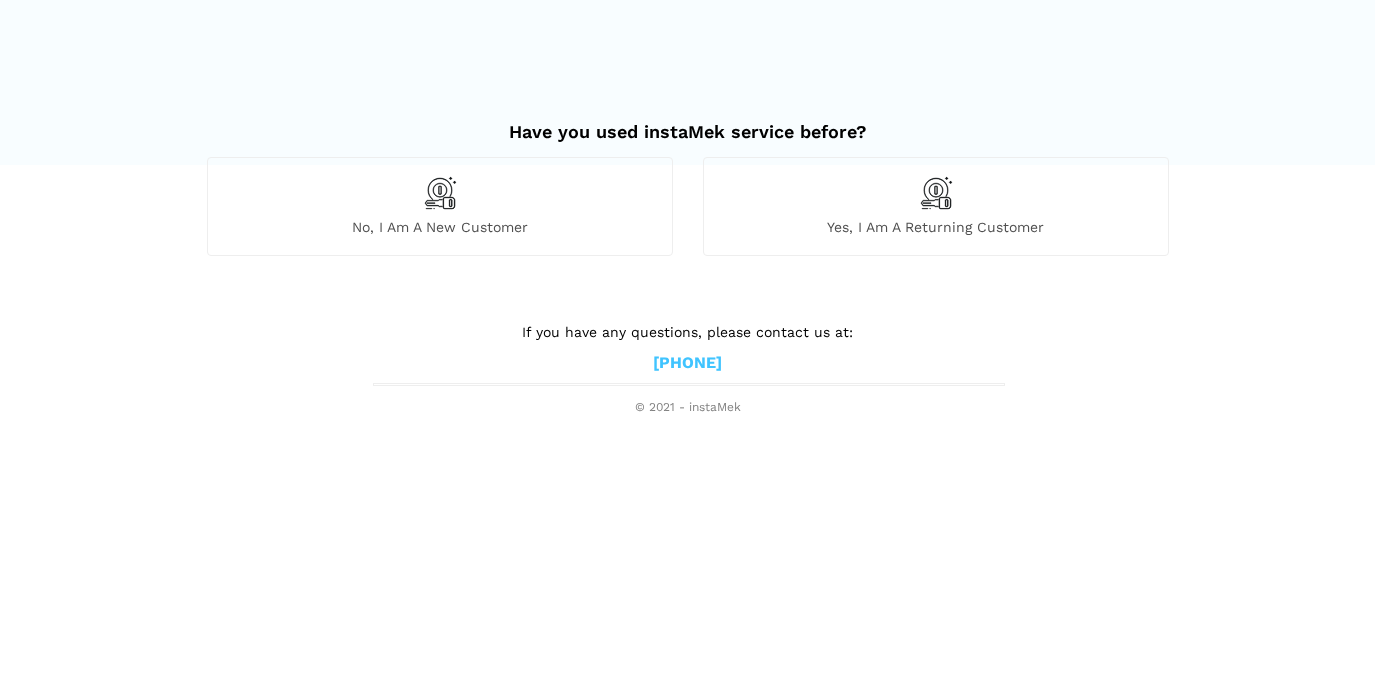 scroll, scrollTop: 0, scrollLeft: 0, axis: both 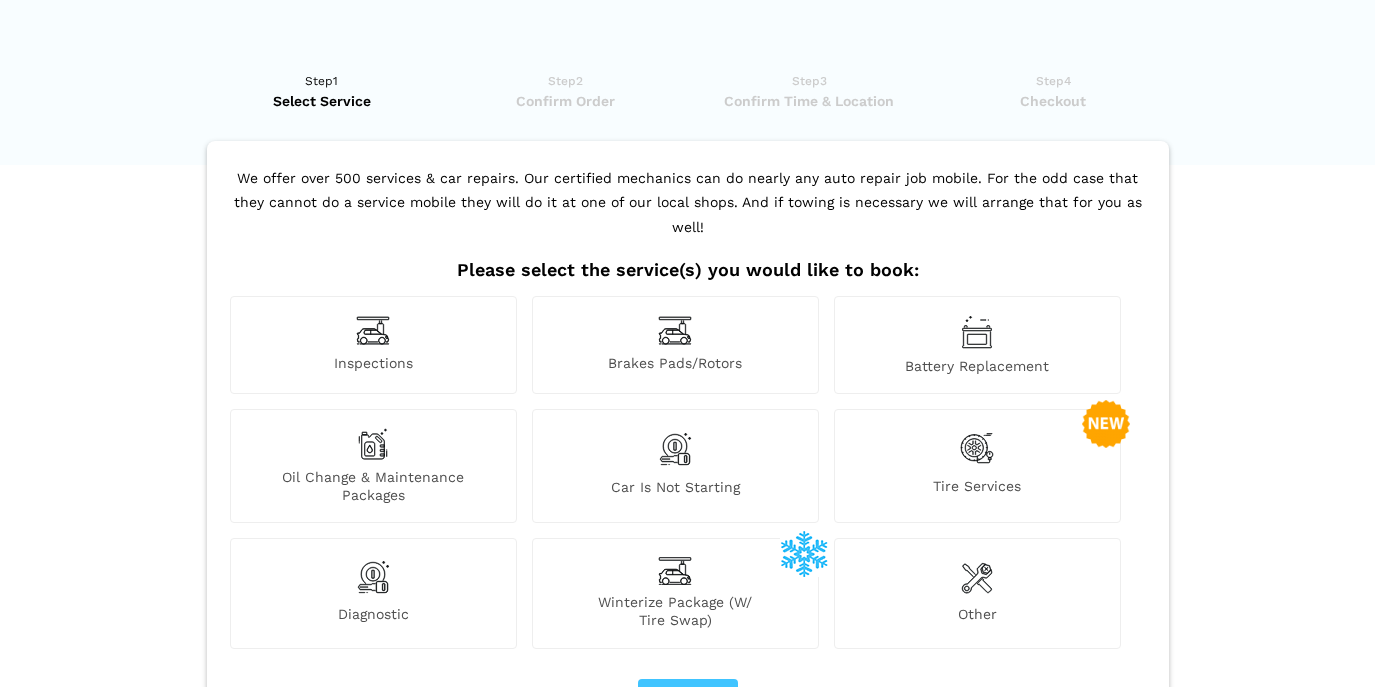 click at bounding box center [373, 330] 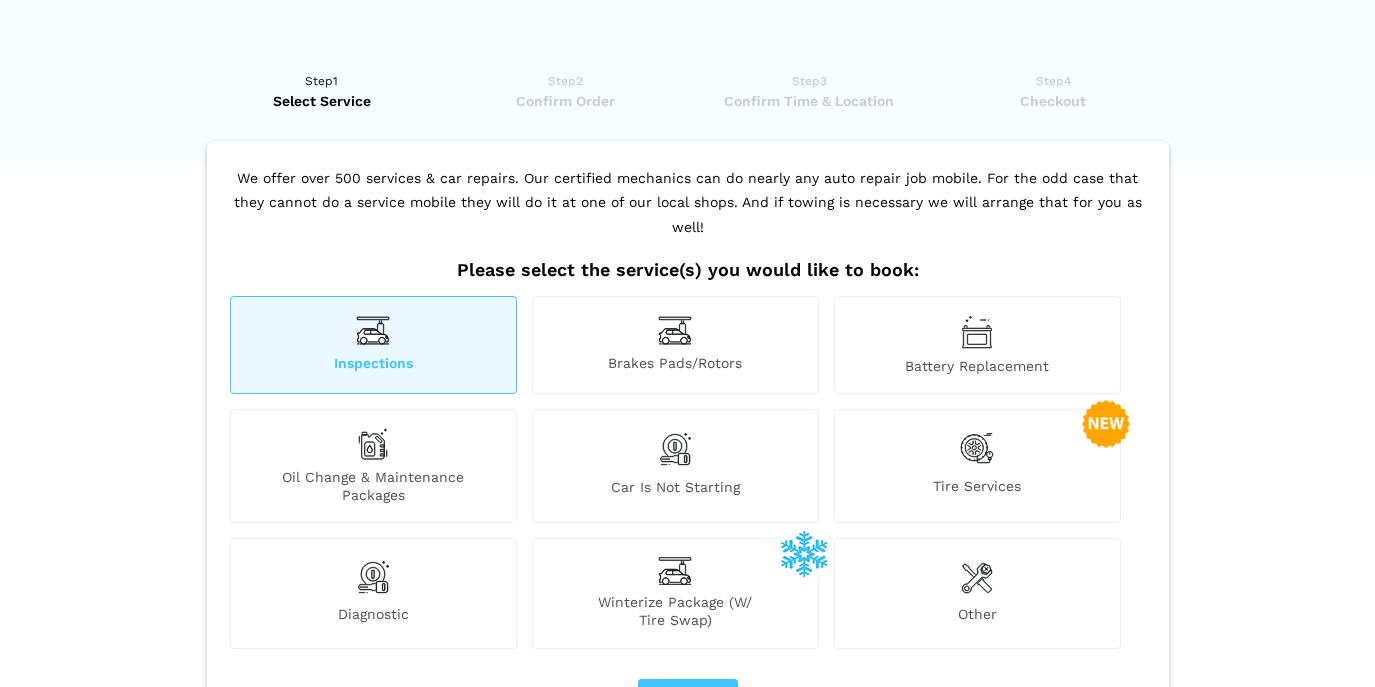 click on "Next" at bounding box center (688, 700) 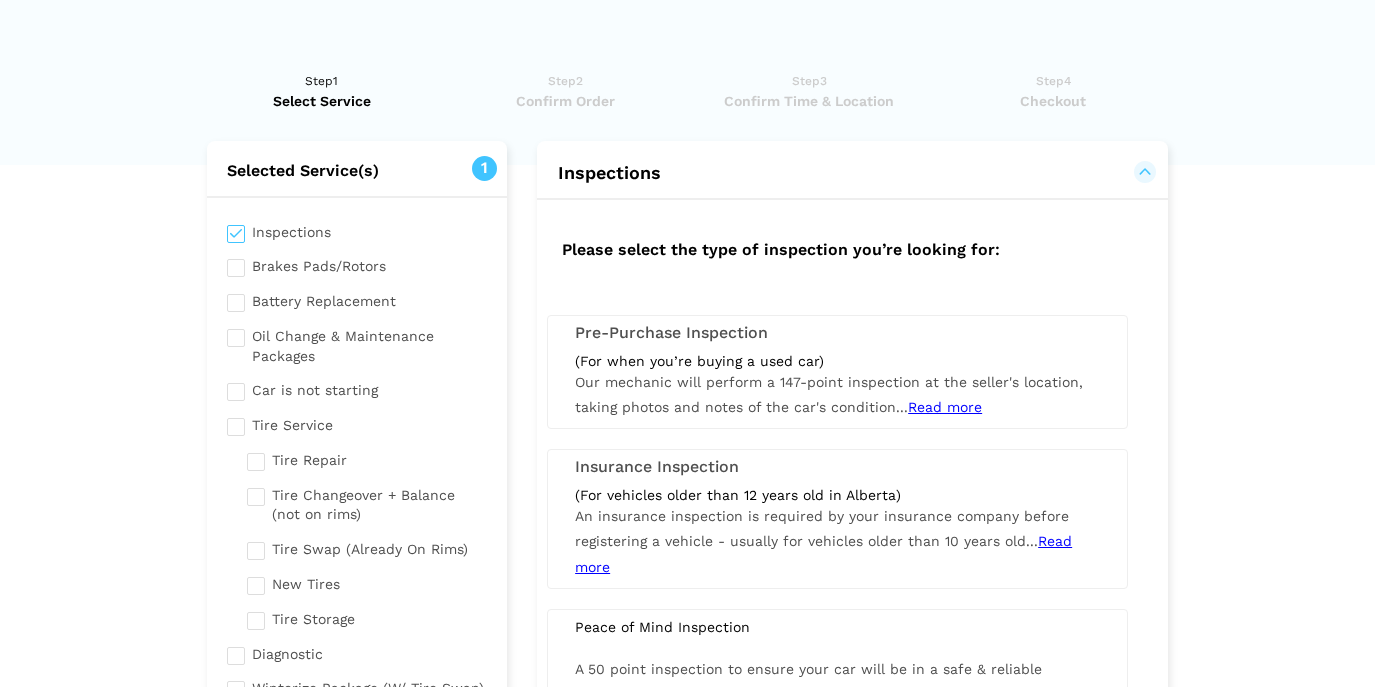 click on "Read more" at bounding box center (823, 553) 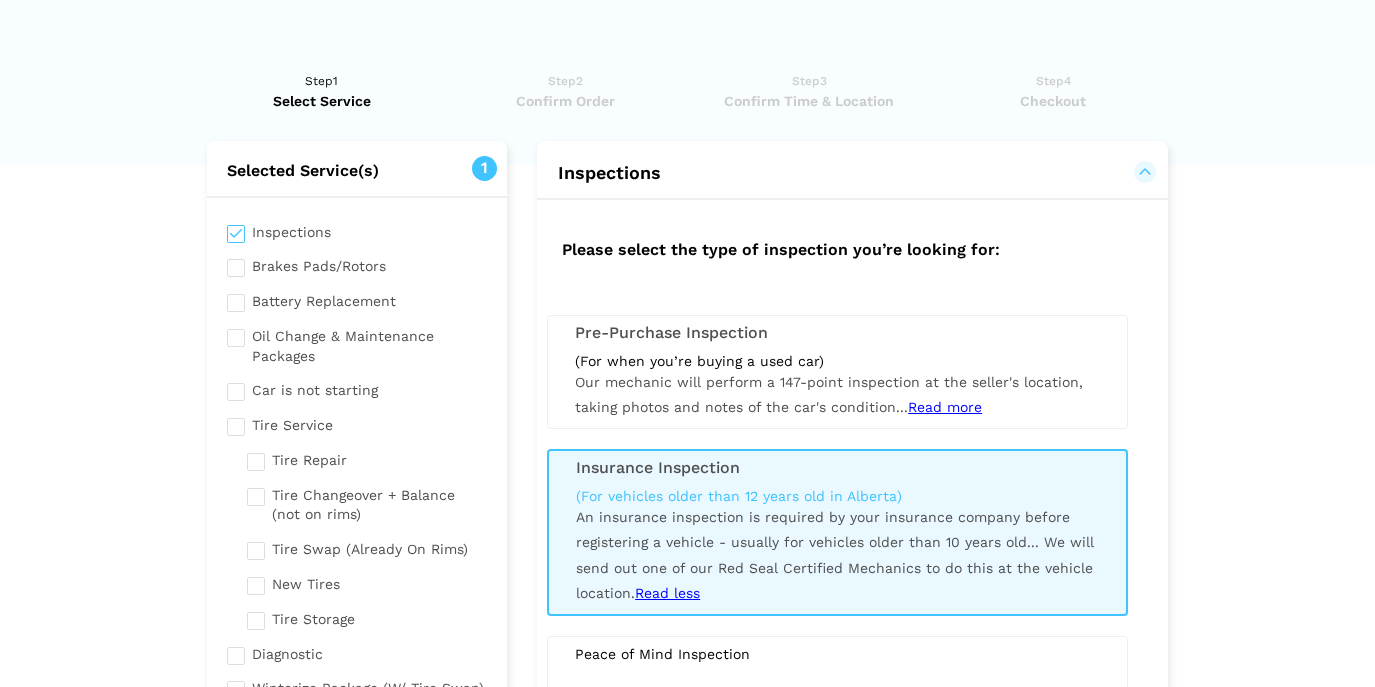 click on "Our mechanic will perform a 147-point inspection at the seller's location, taking photos and notes of the car's condition...  Read more   You do not need to be present. You will receive the mechanic's report by email and can use these photos and recommended repairs in the report to negotiate with the seller.  Read less" at bounding box center [829, 394] 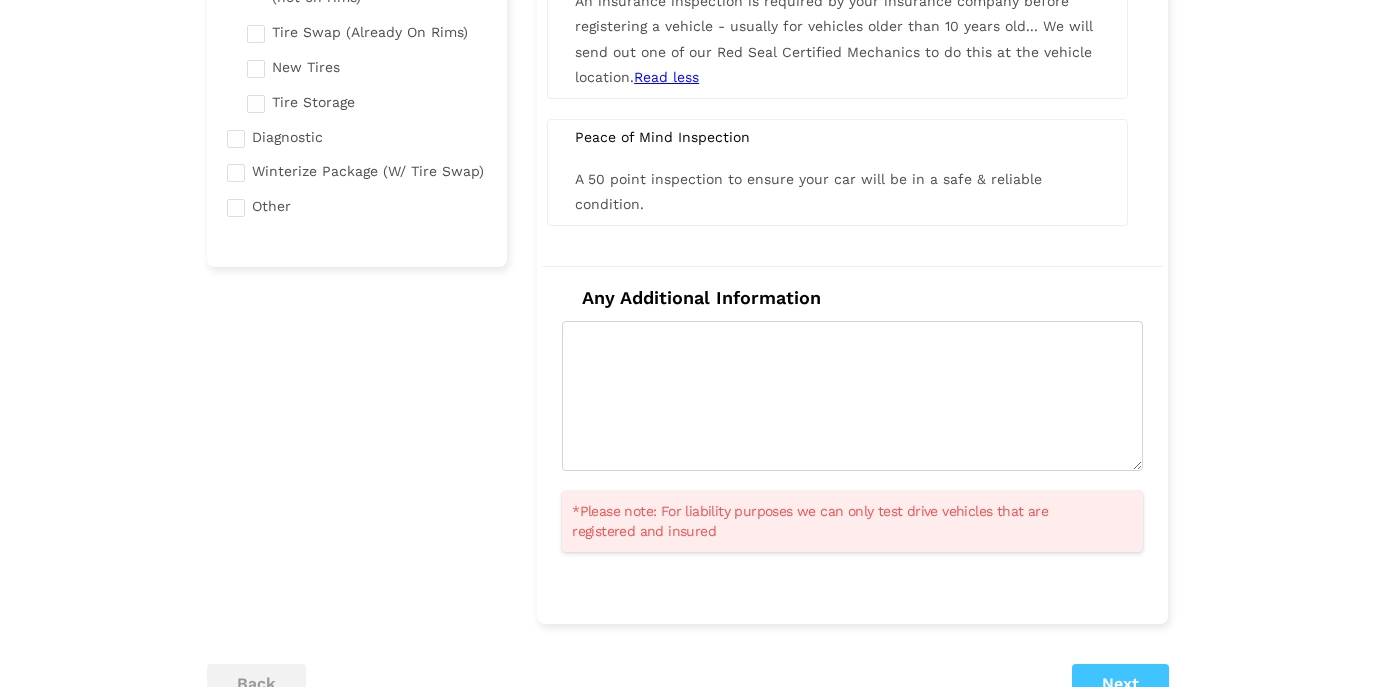 scroll, scrollTop: 521, scrollLeft: 0, axis: vertical 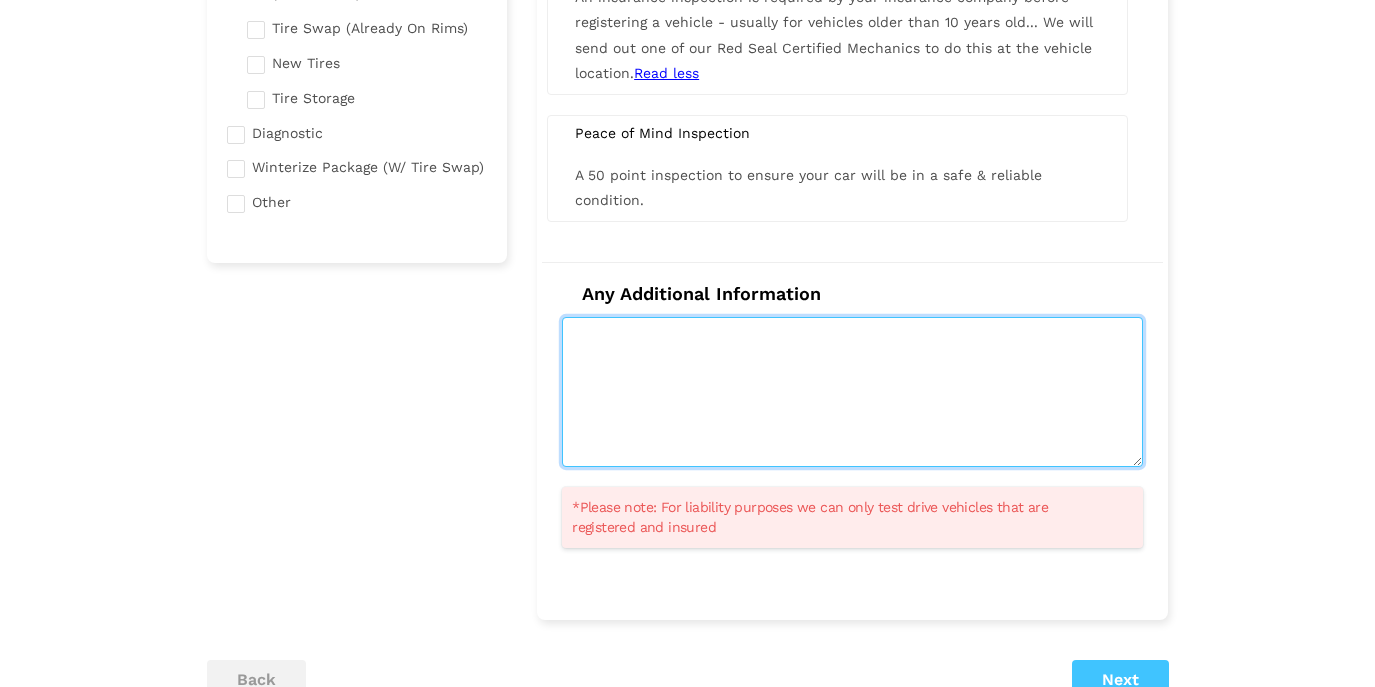 click at bounding box center [852, 392] 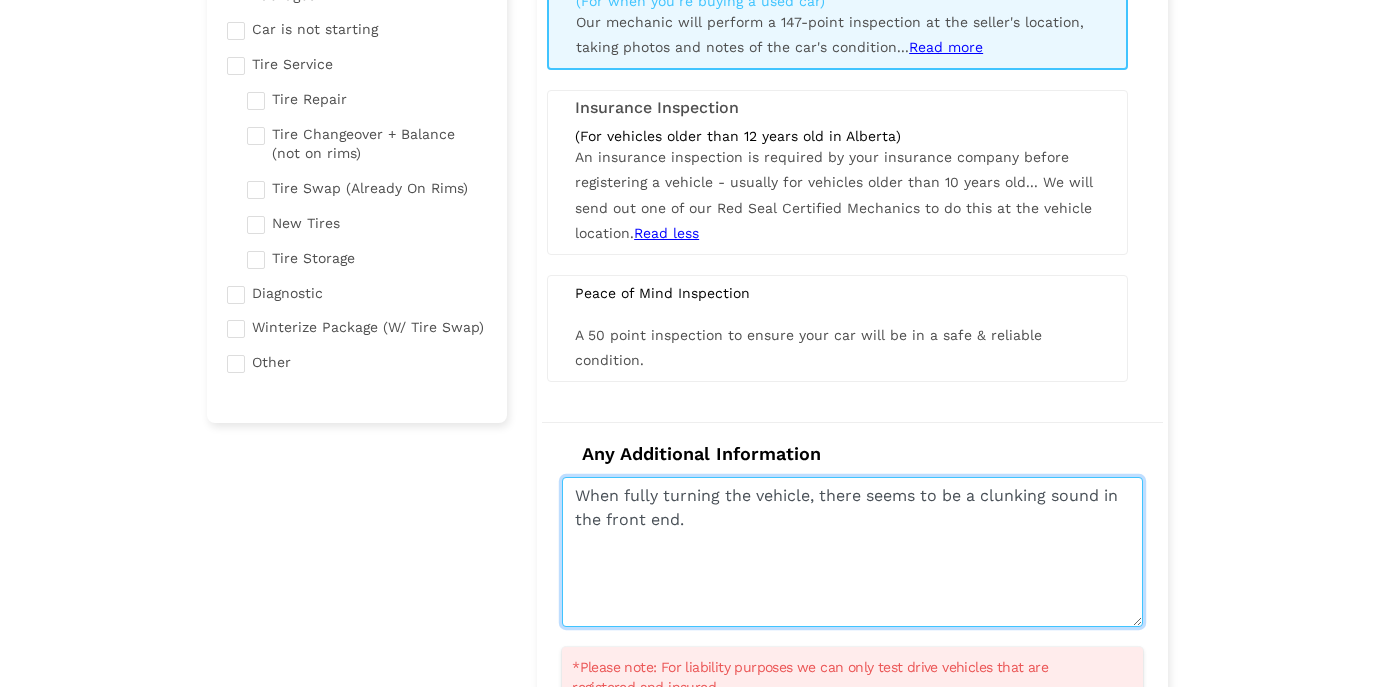 scroll, scrollTop: 692, scrollLeft: 0, axis: vertical 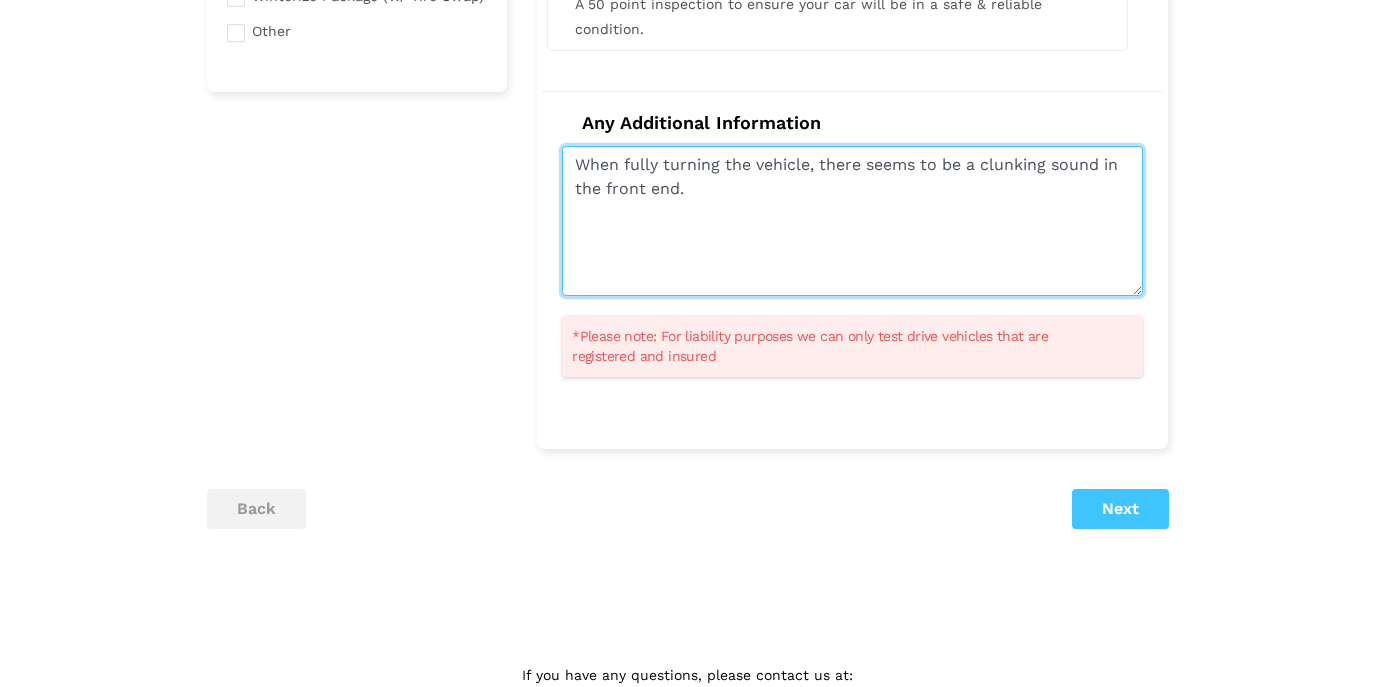 type on "When fully turning the vehicle, there seems to be a clunking sound in the front end." 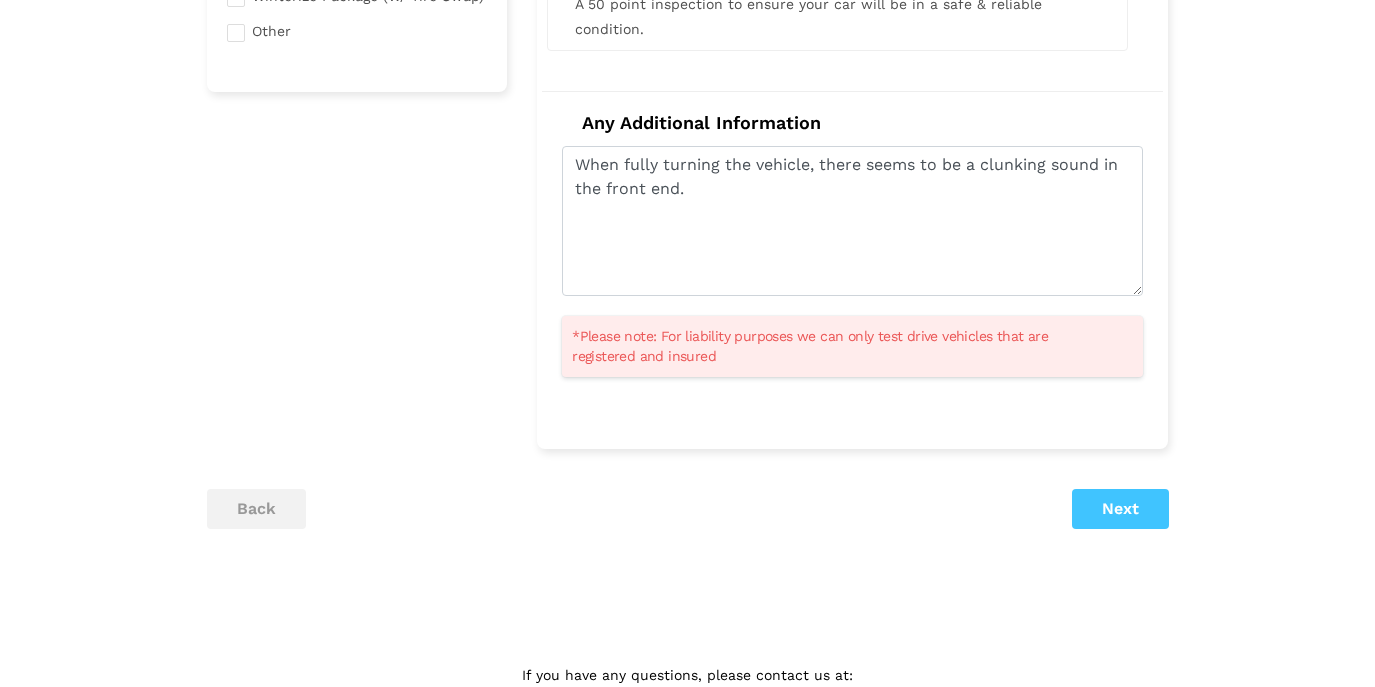 click on "Next" at bounding box center [1120, 509] 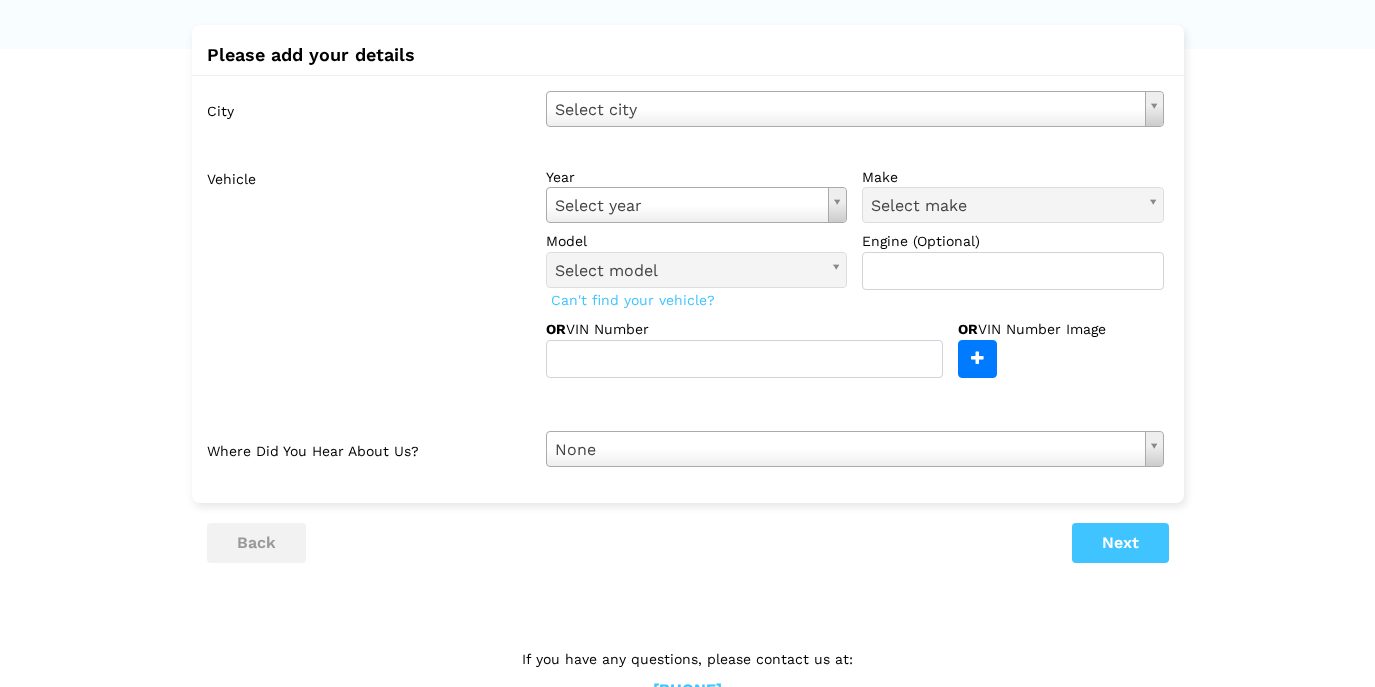 scroll, scrollTop: 56, scrollLeft: 0, axis: vertical 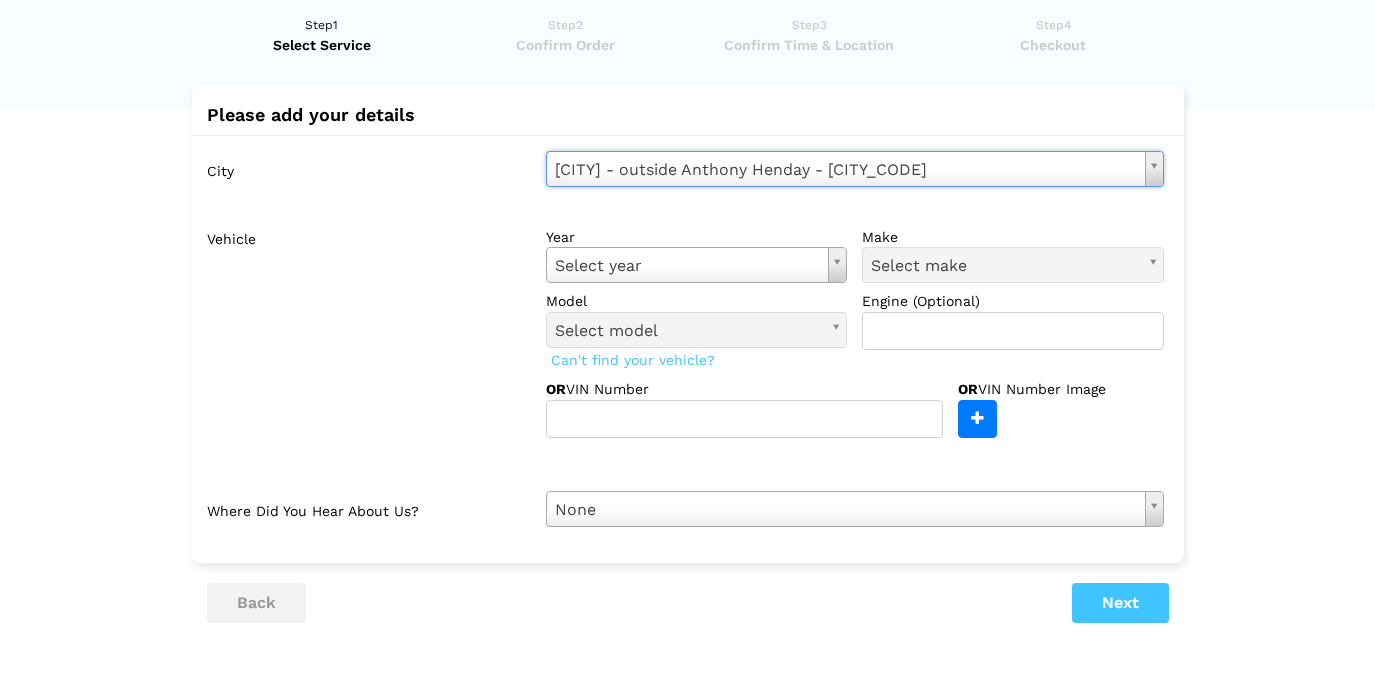 click on "Vehicle" at bounding box center (369, 328) 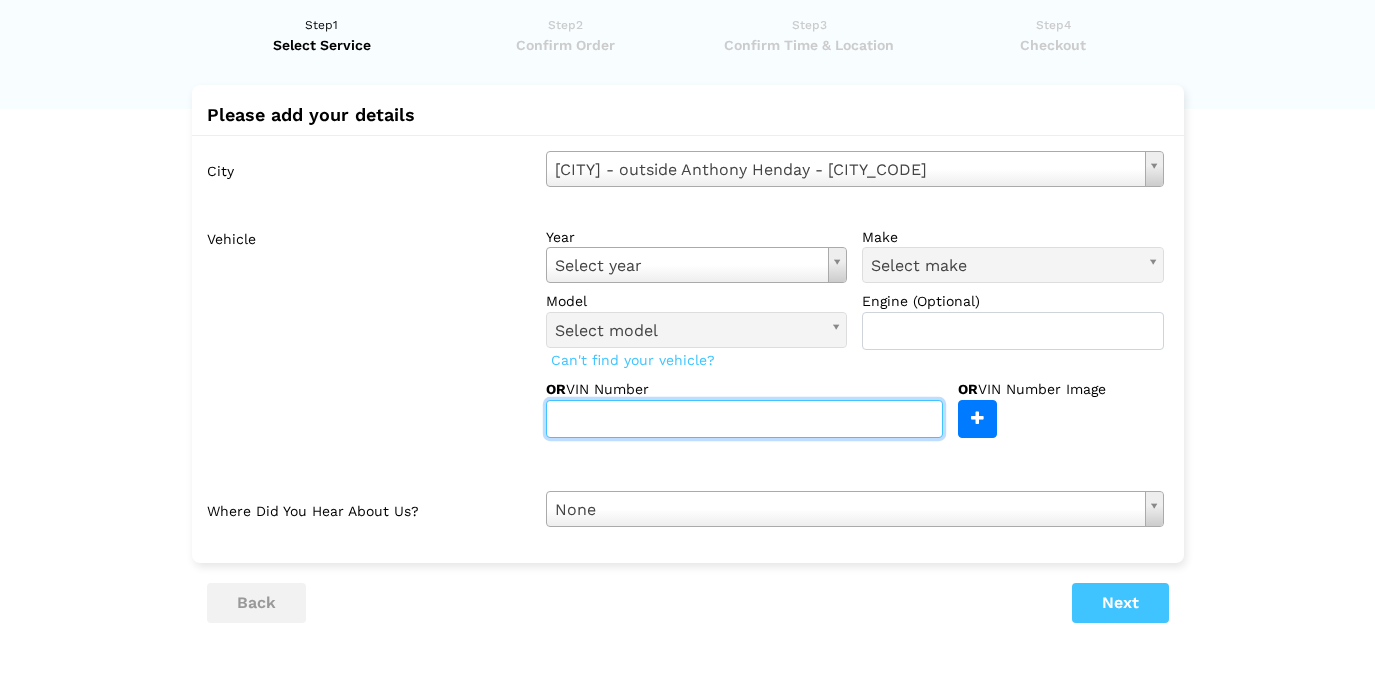 click at bounding box center (744, 419) 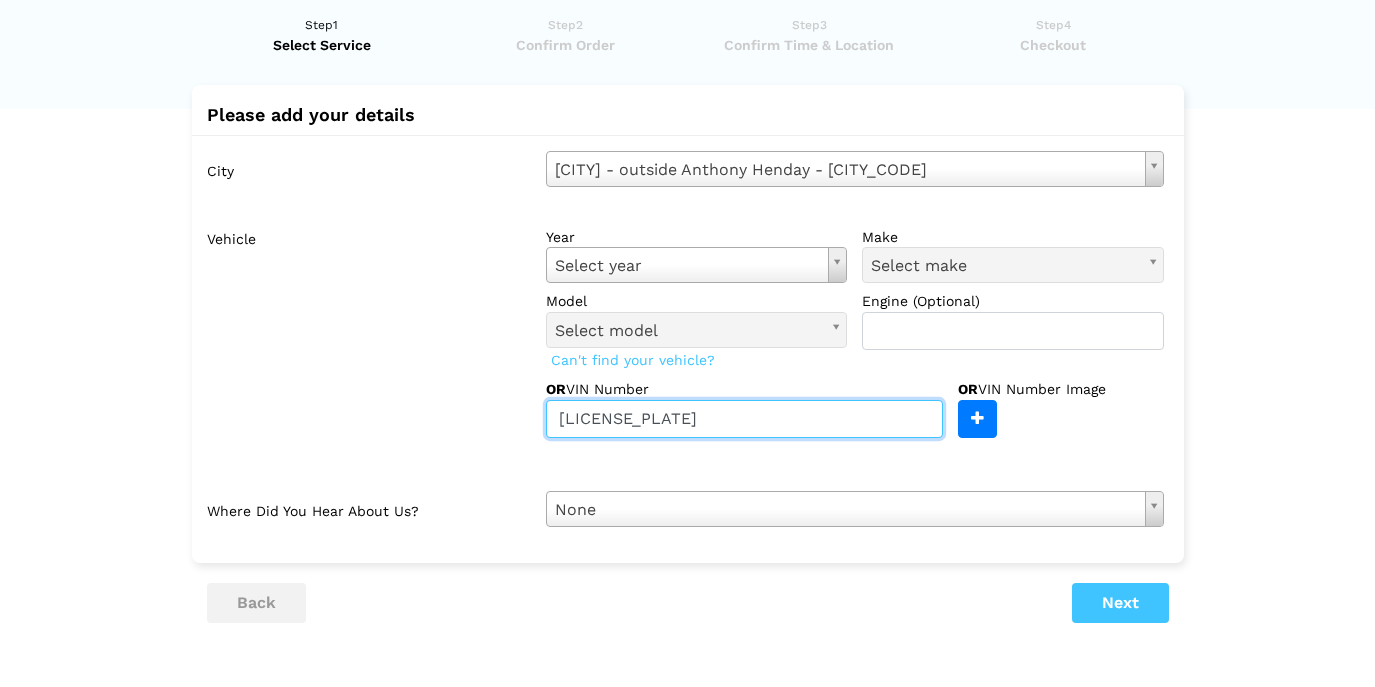 type on "[LICENSE_PLATE]" 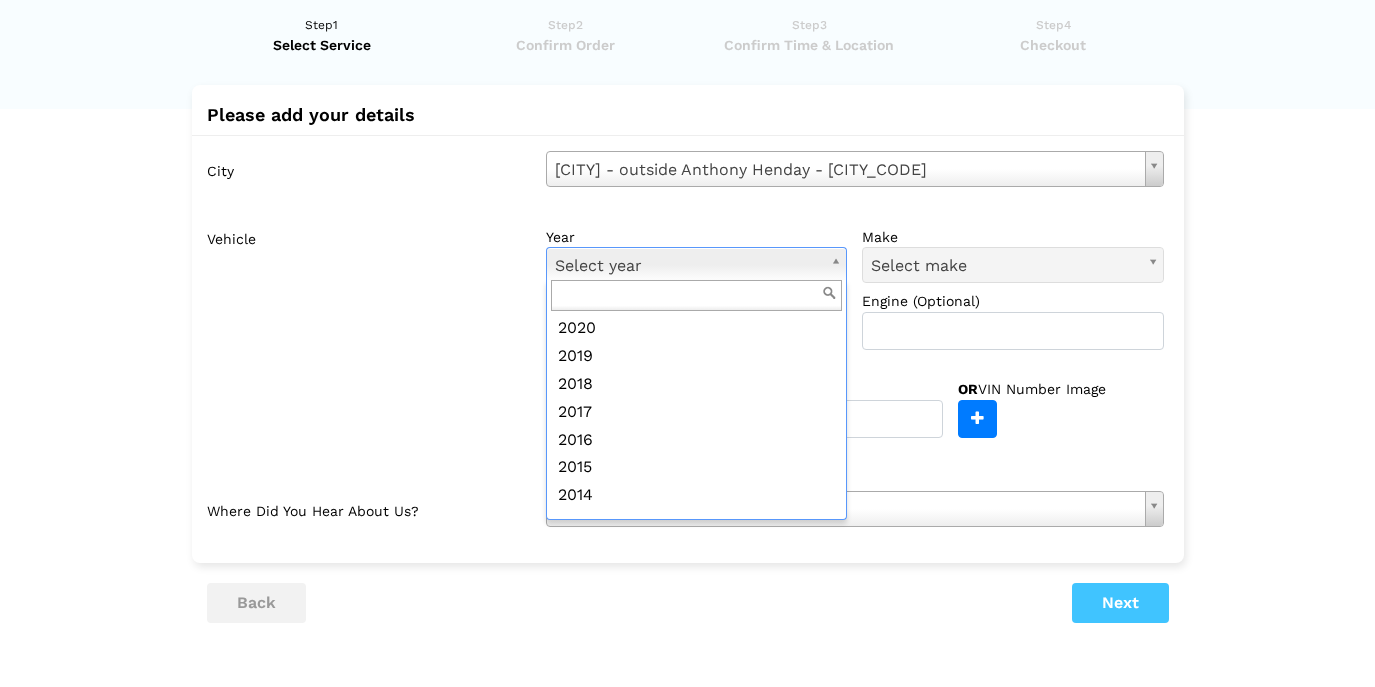 scroll, scrollTop: 197, scrollLeft: 0, axis: vertical 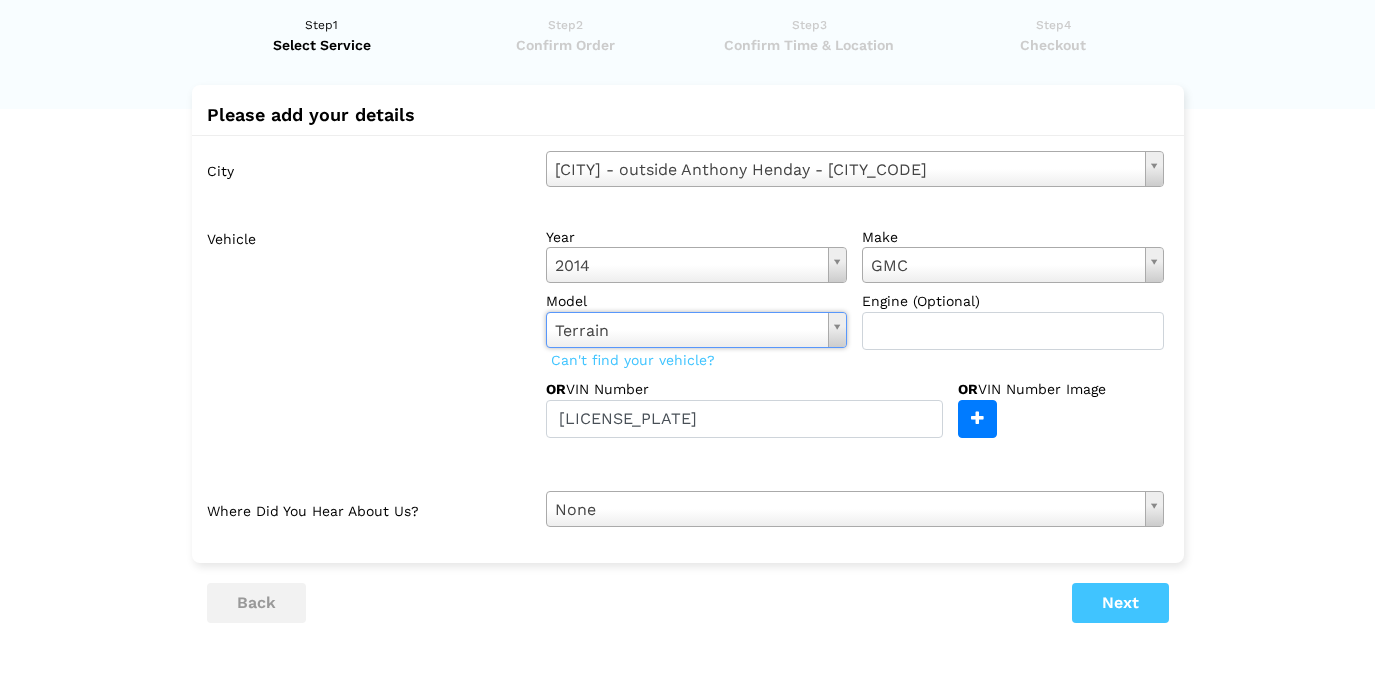 click on "Vehicle" at bounding box center [369, 328] 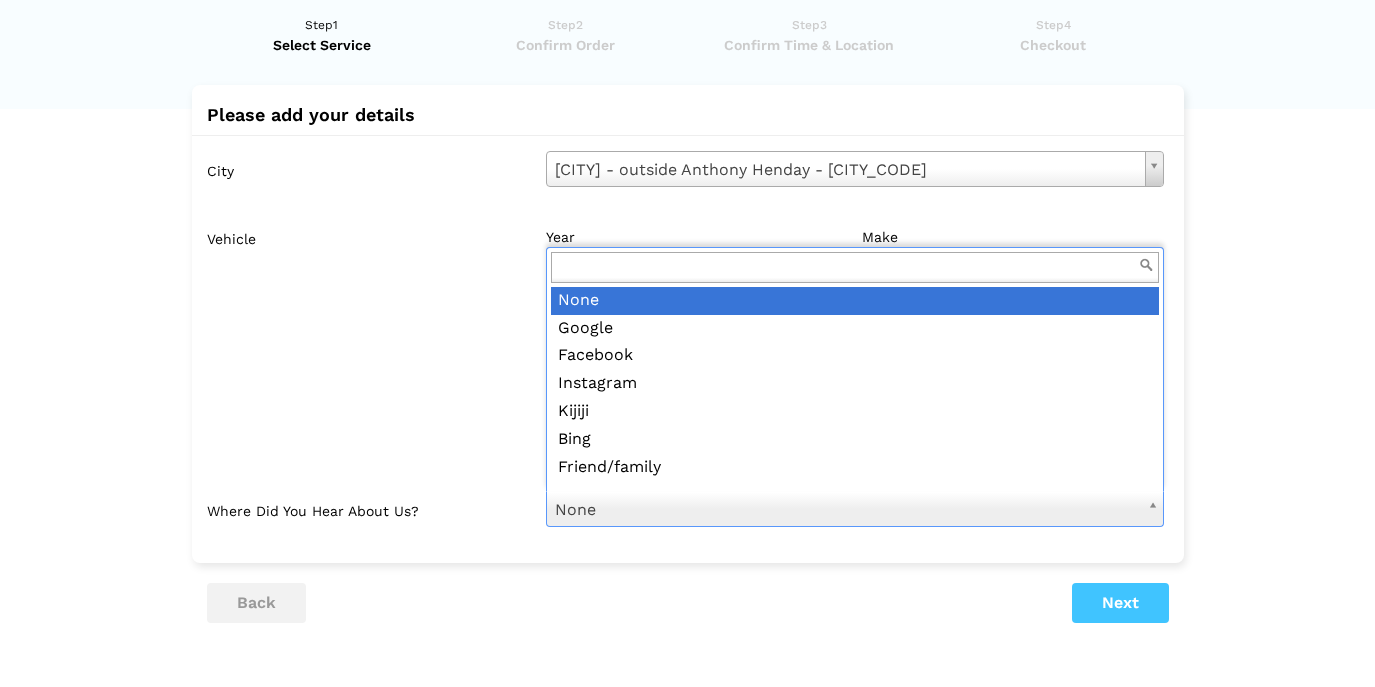 scroll, scrollTop: 16, scrollLeft: 0, axis: vertical 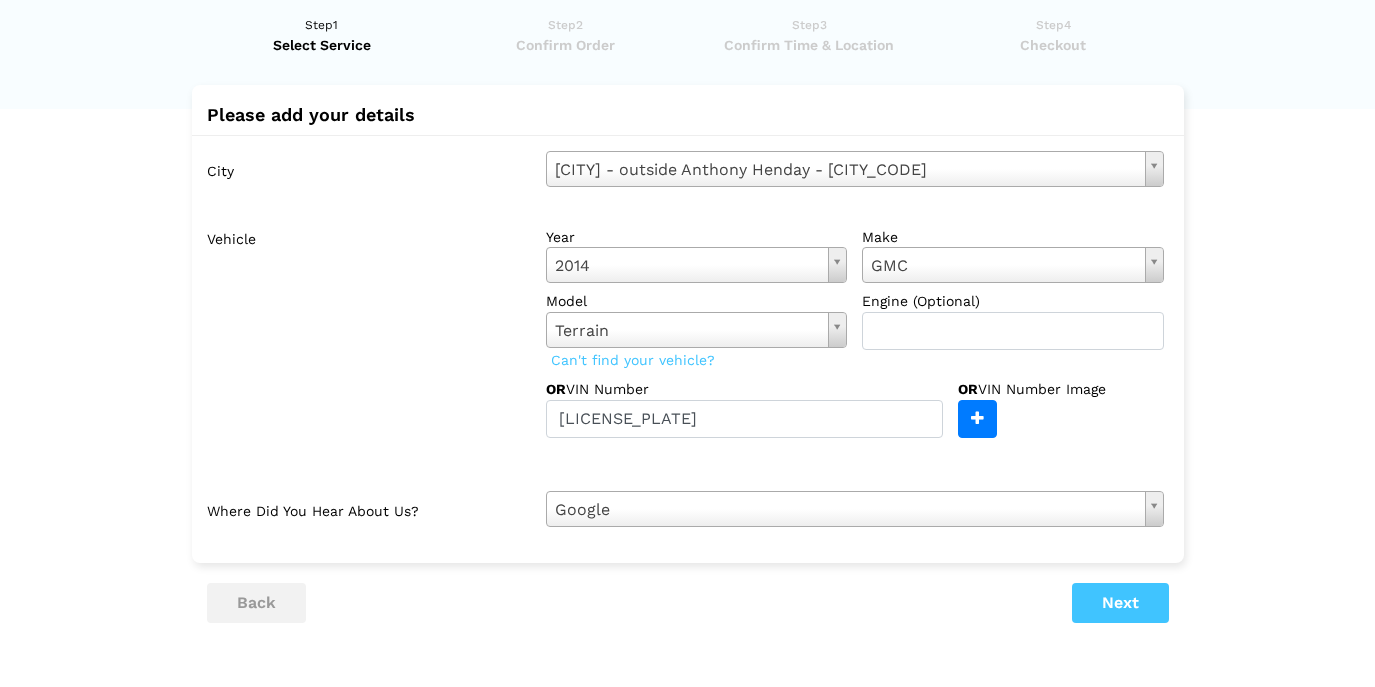 click on "Next" at bounding box center (1120, 603) 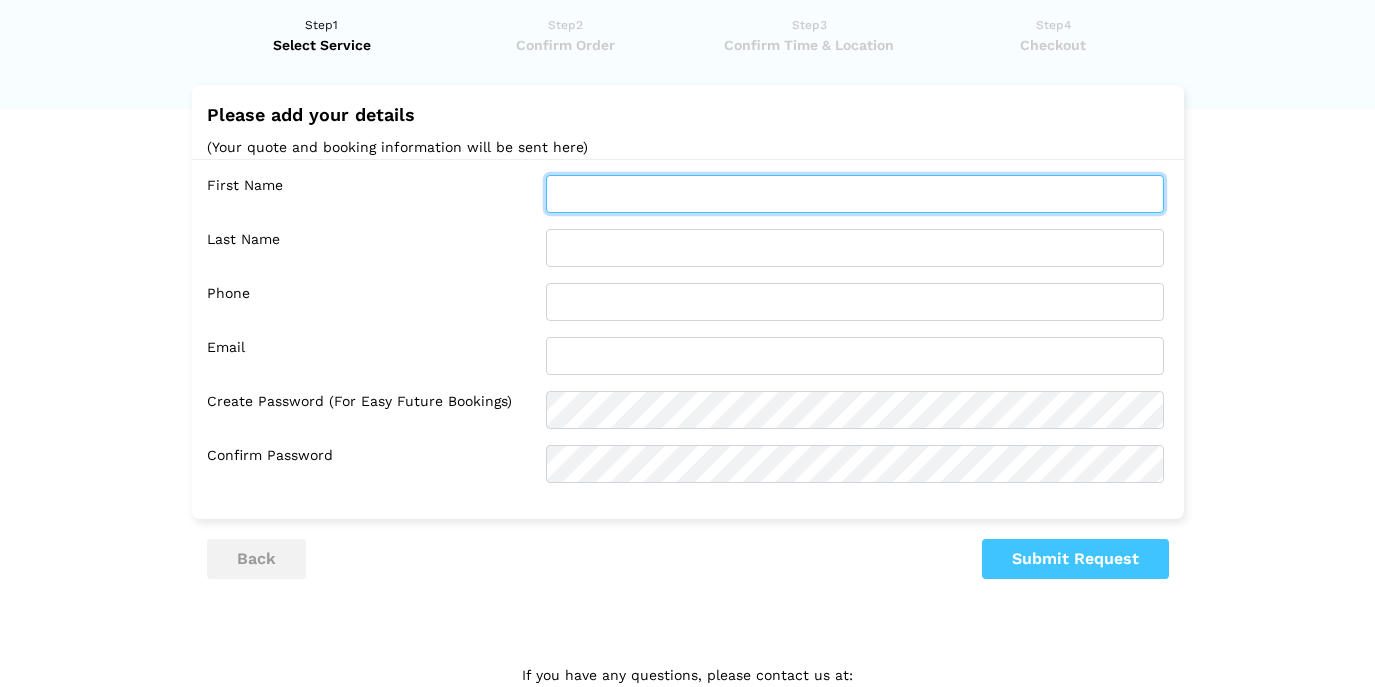 click at bounding box center (855, 194) 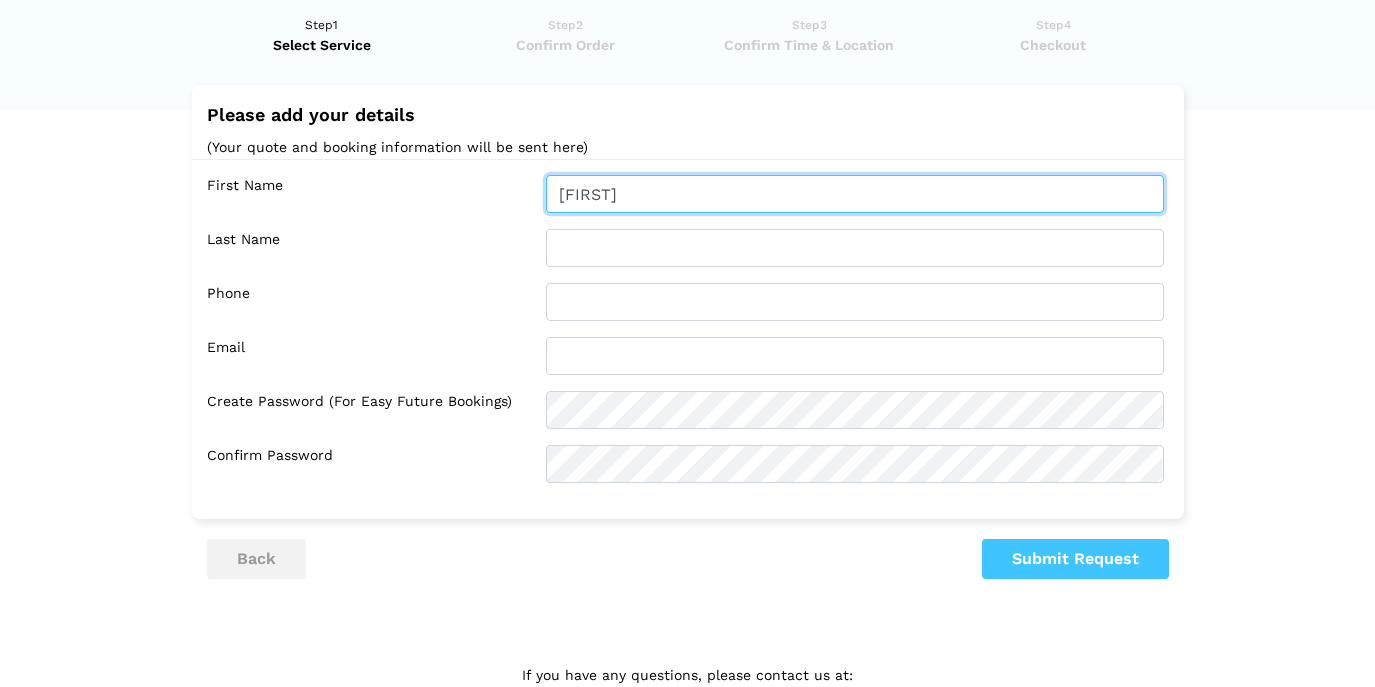 type on "[FIRST]" 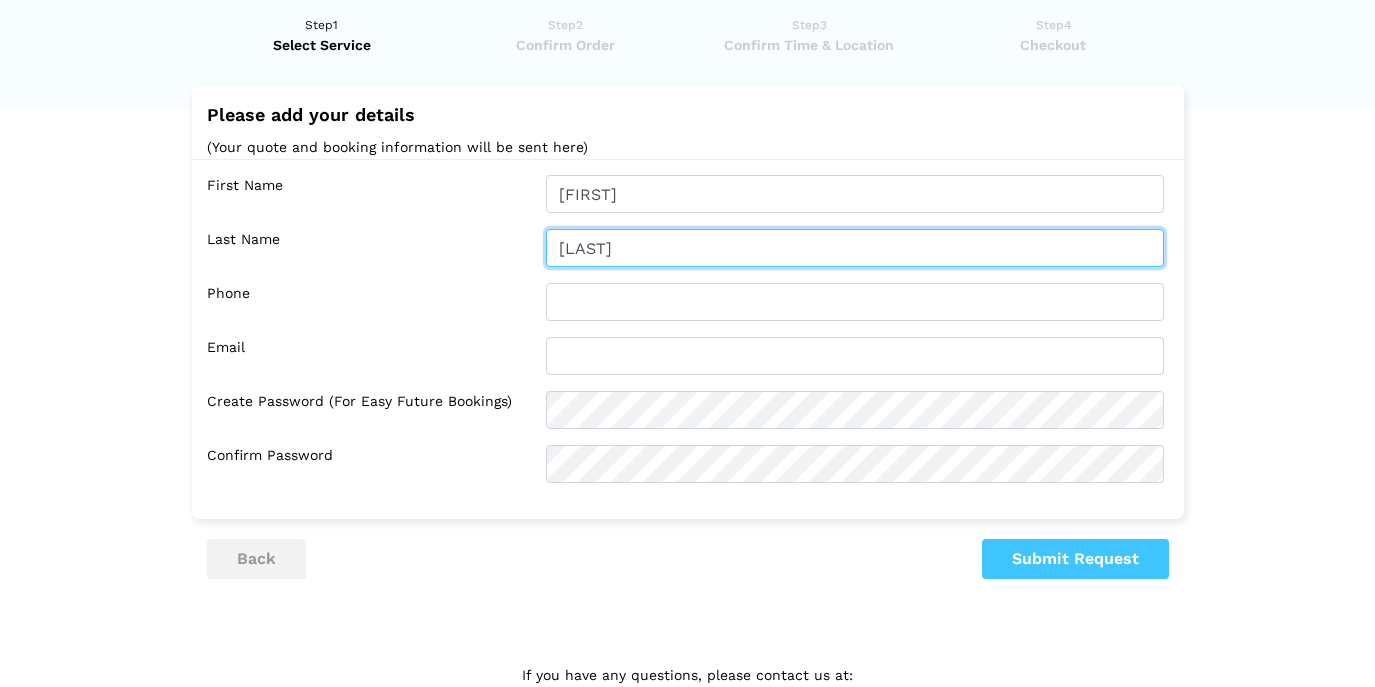 type on "[LAST]" 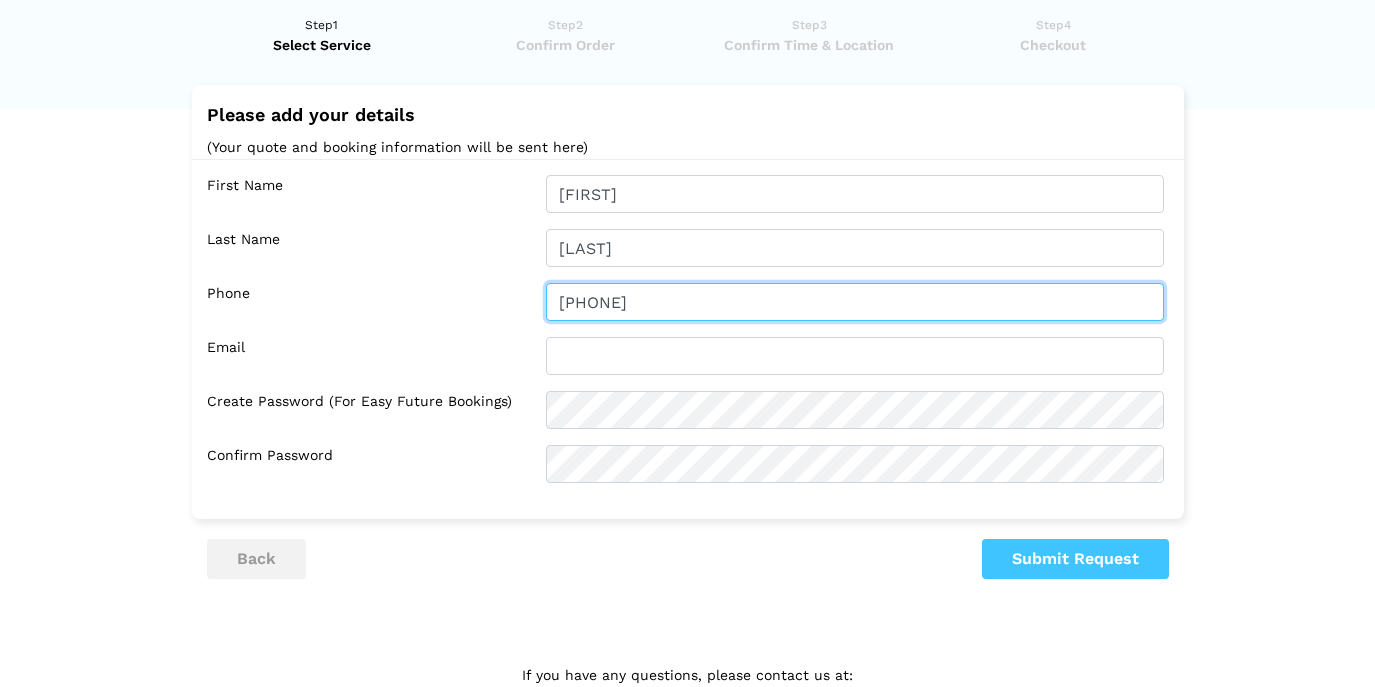 type on "[PHONE]" 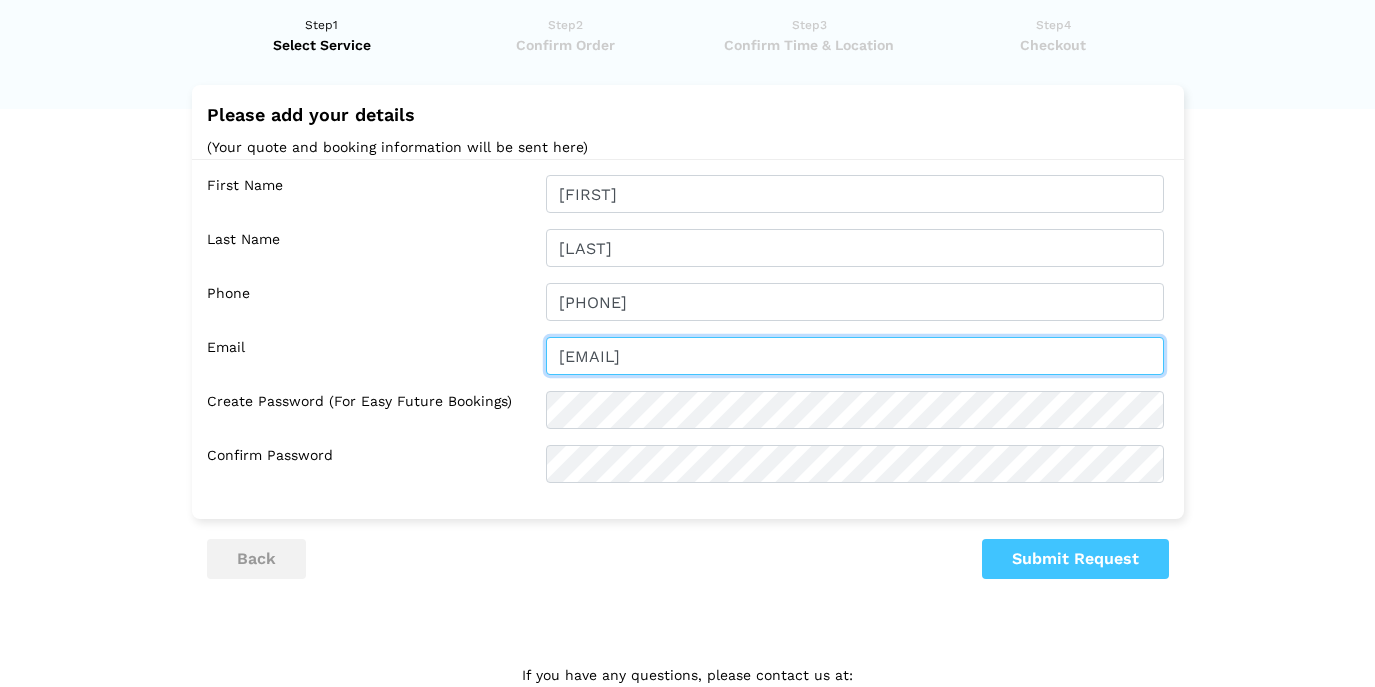 type on "[EMAIL]" 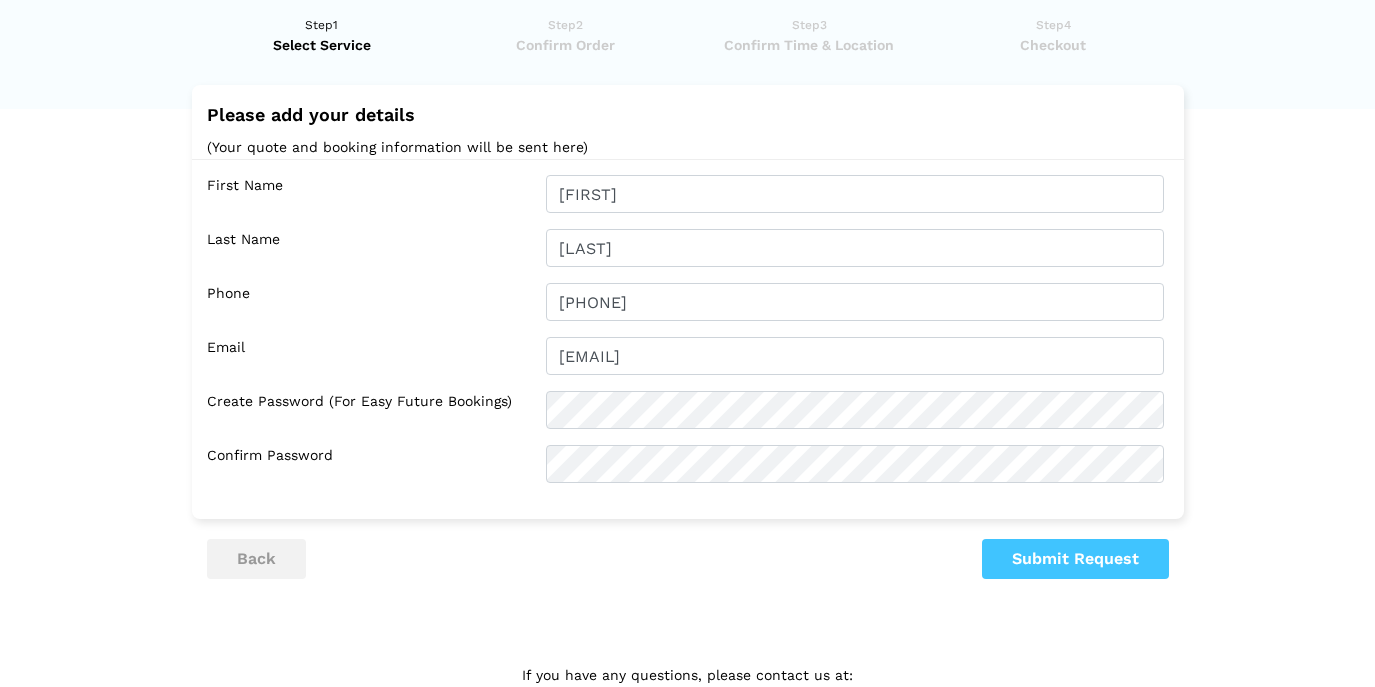 click on "Submit Request" at bounding box center (1075, 559) 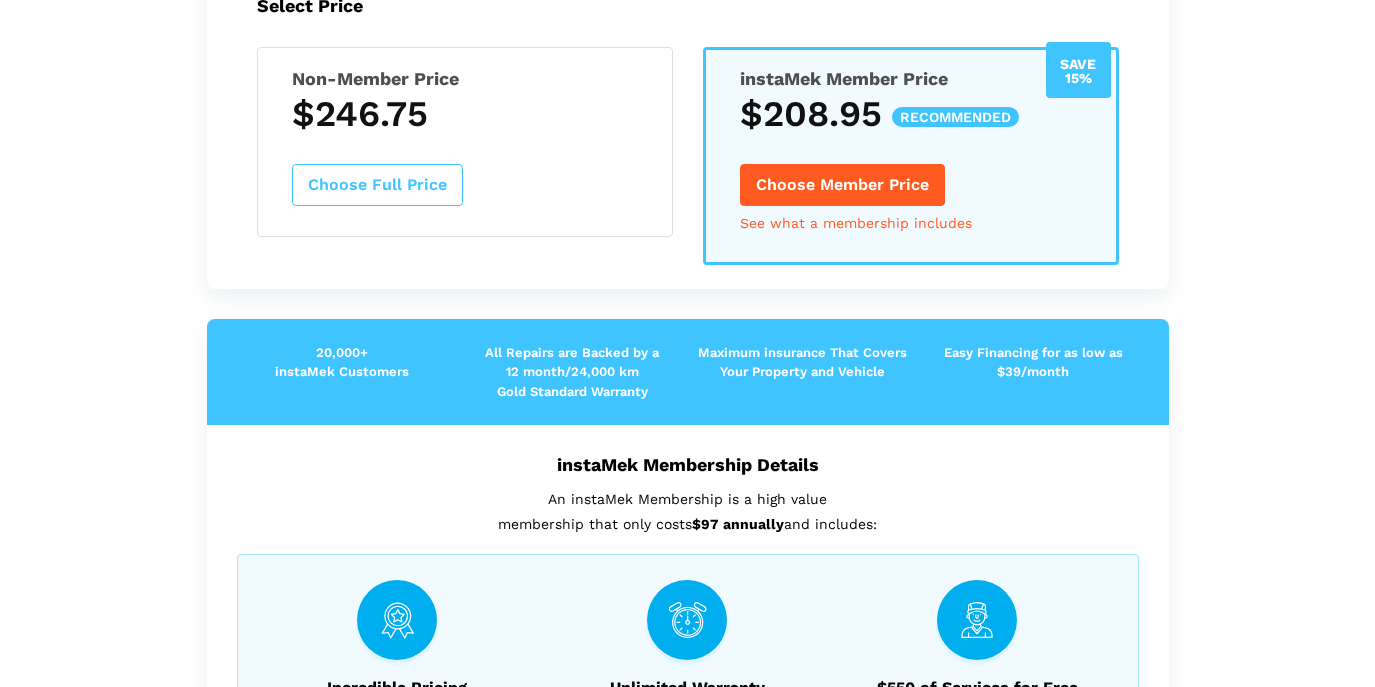 scroll, scrollTop: 279, scrollLeft: 0, axis: vertical 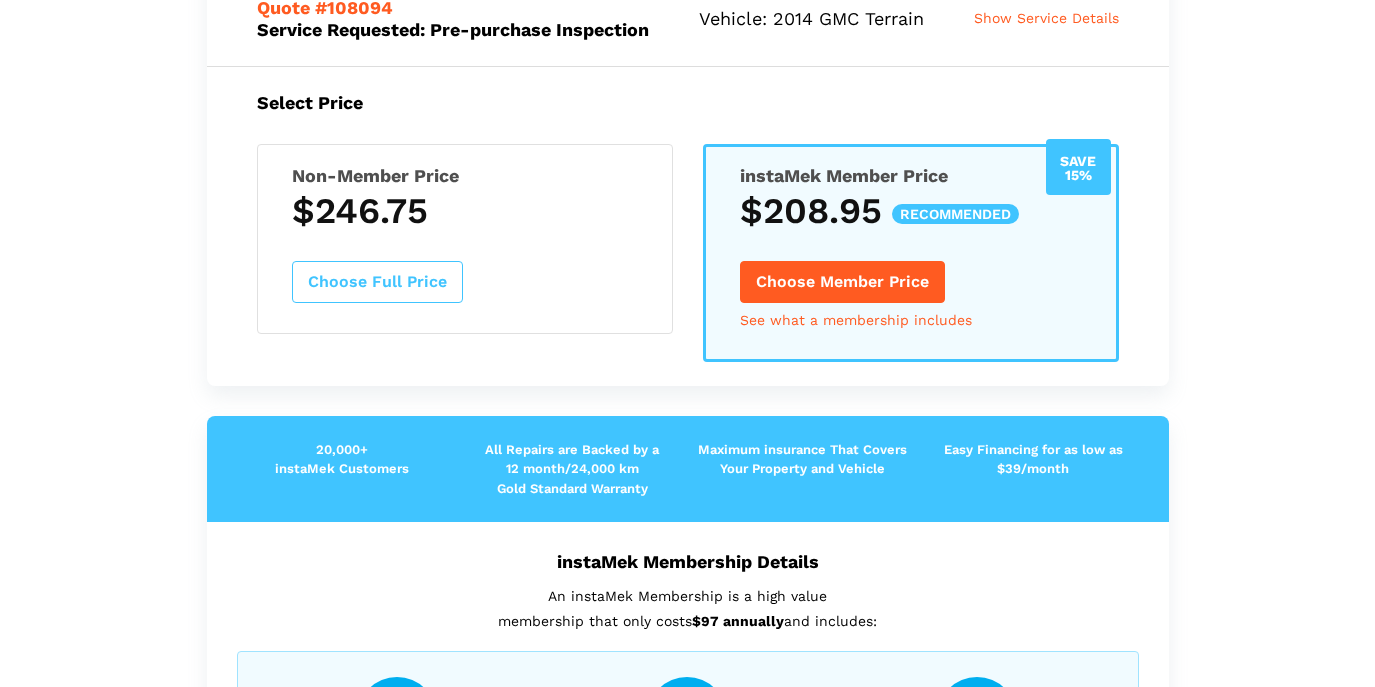click on "Choose Full Price" at bounding box center [377, 282] 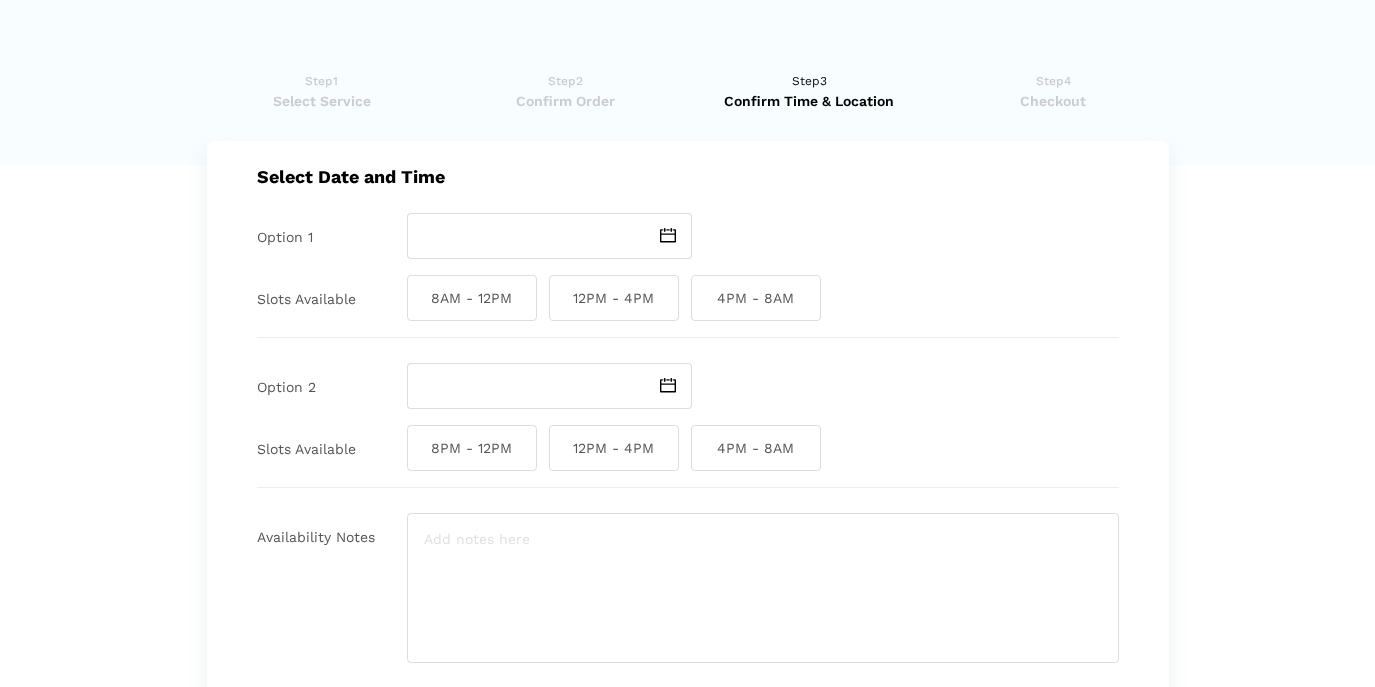 scroll, scrollTop: 0, scrollLeft: 0, axis: both 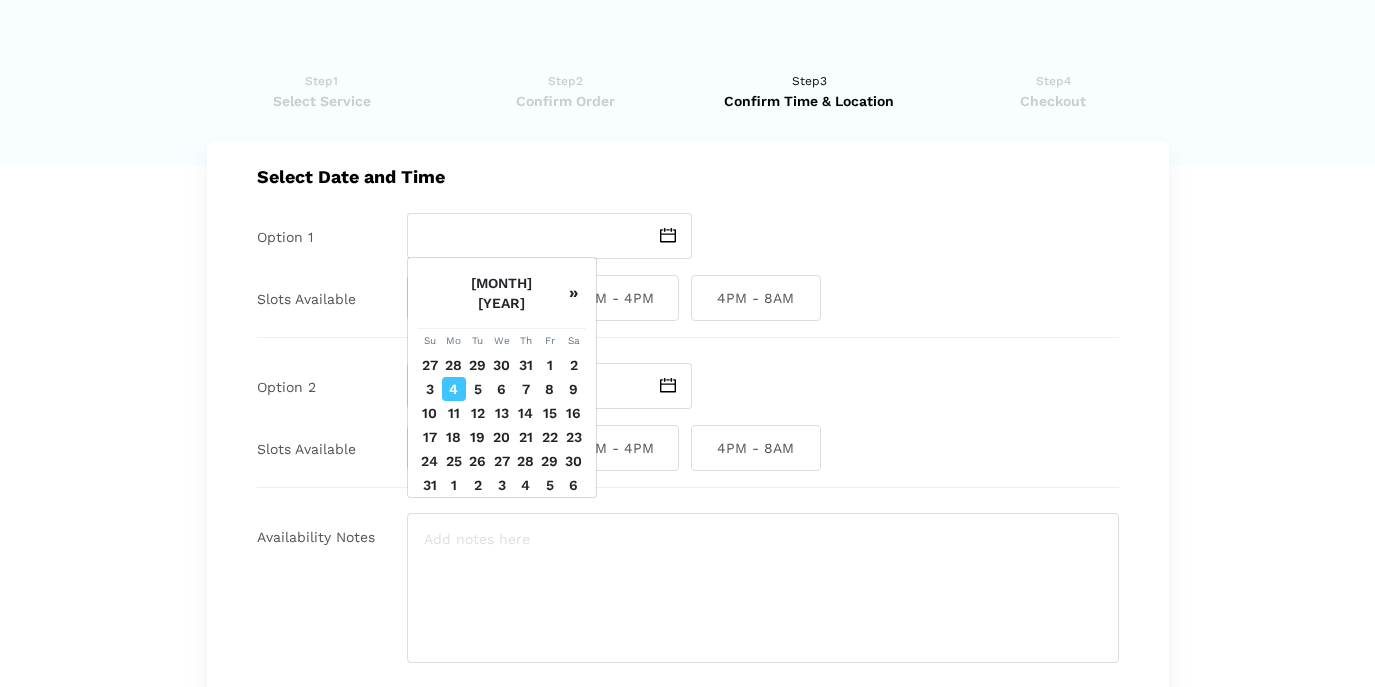 click on "5" at bounding box center (478, 389) 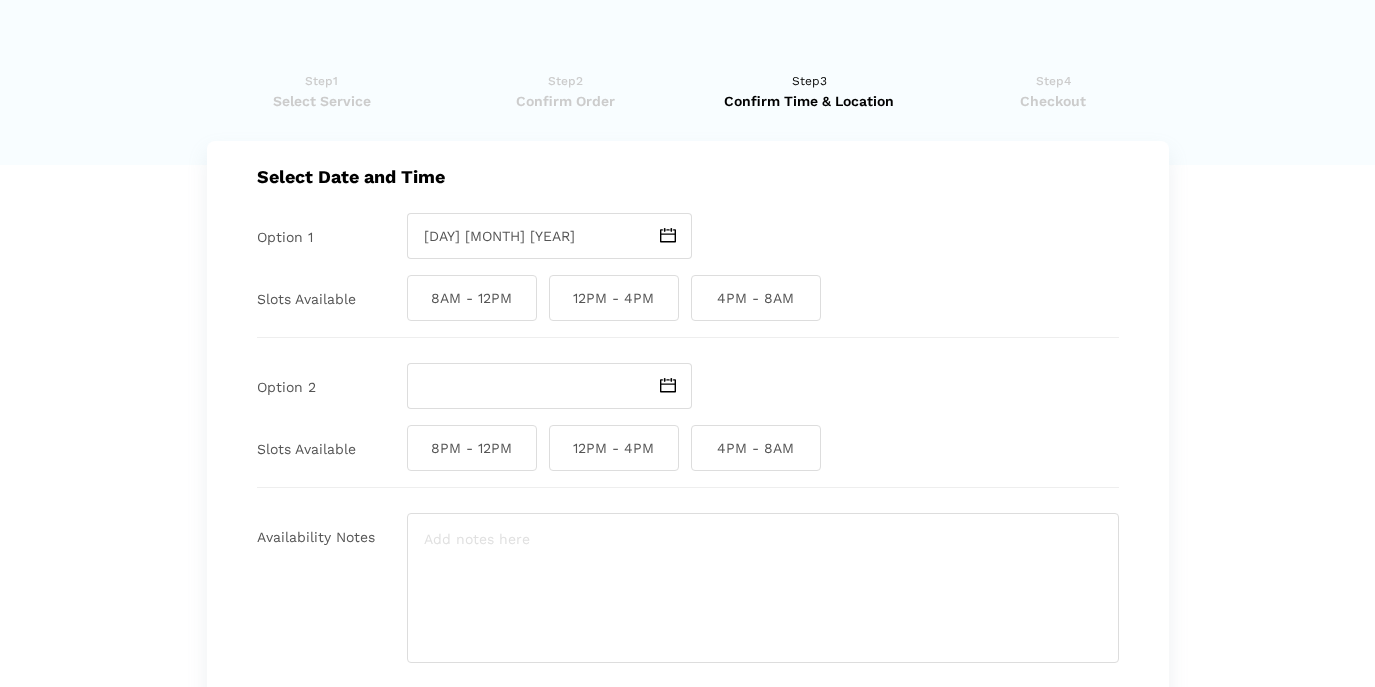 click on "4PM - 8AM" at bounding box center [756, 298] 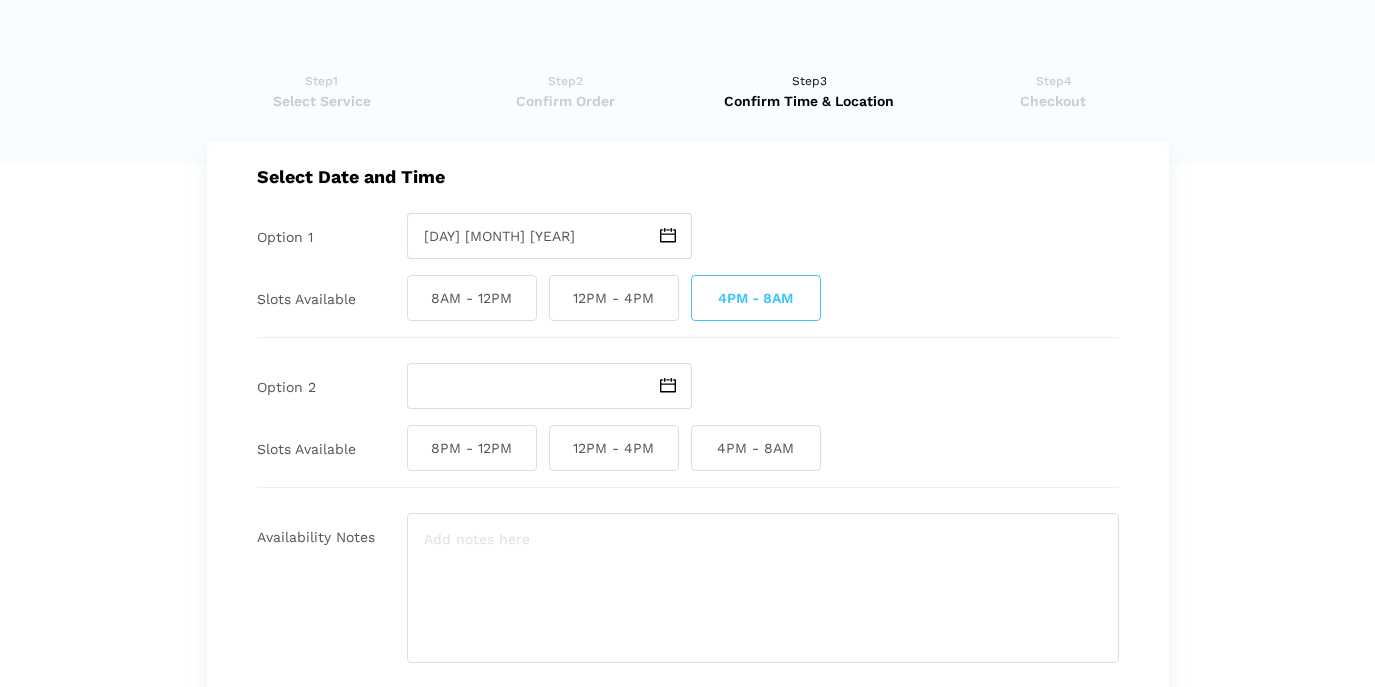 click at bounding box center [668, 385] 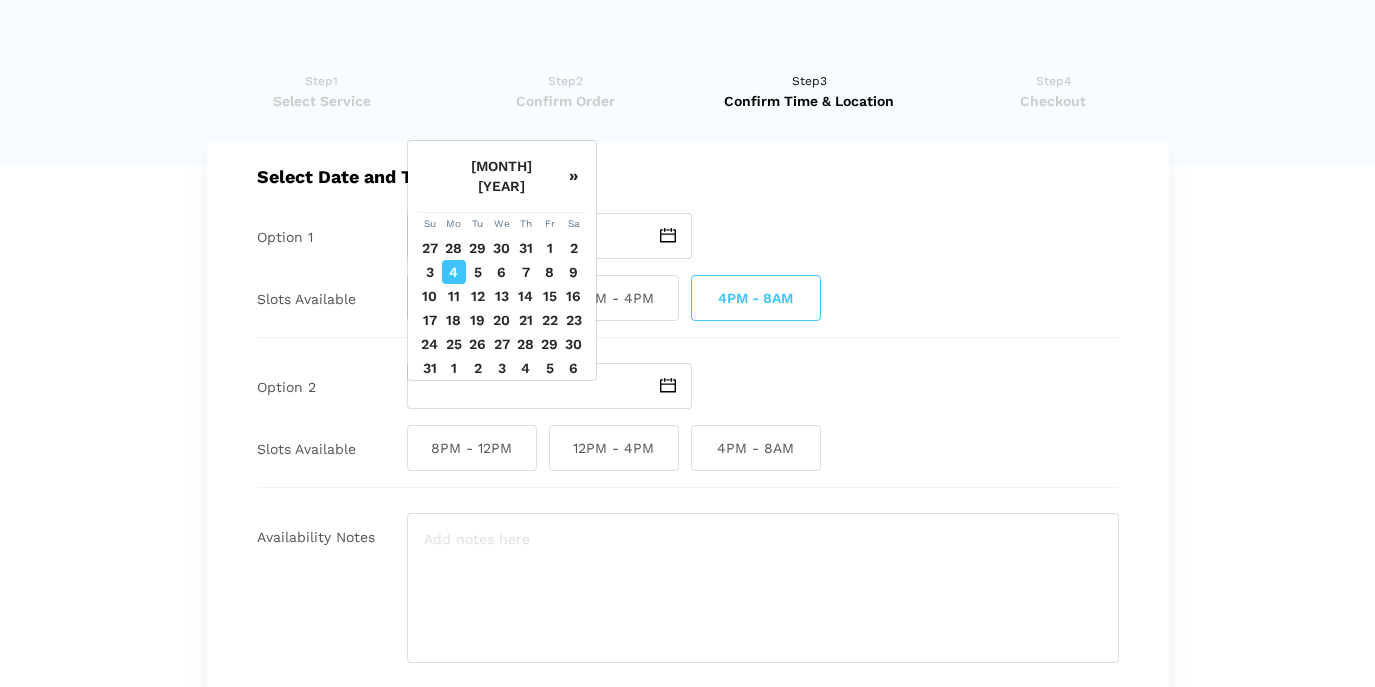 click on "6" at bounding box center [502, 272] 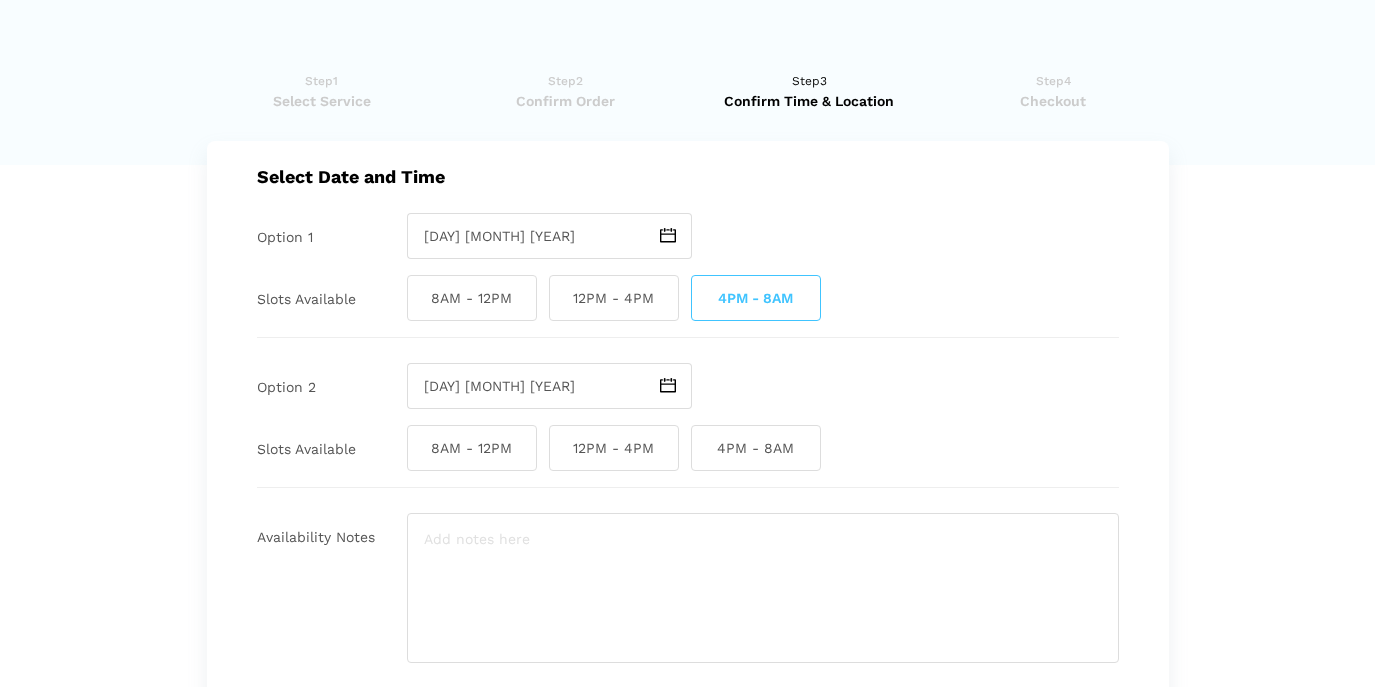 click on "4PM - 8AM" at bounding box center [756, 448] 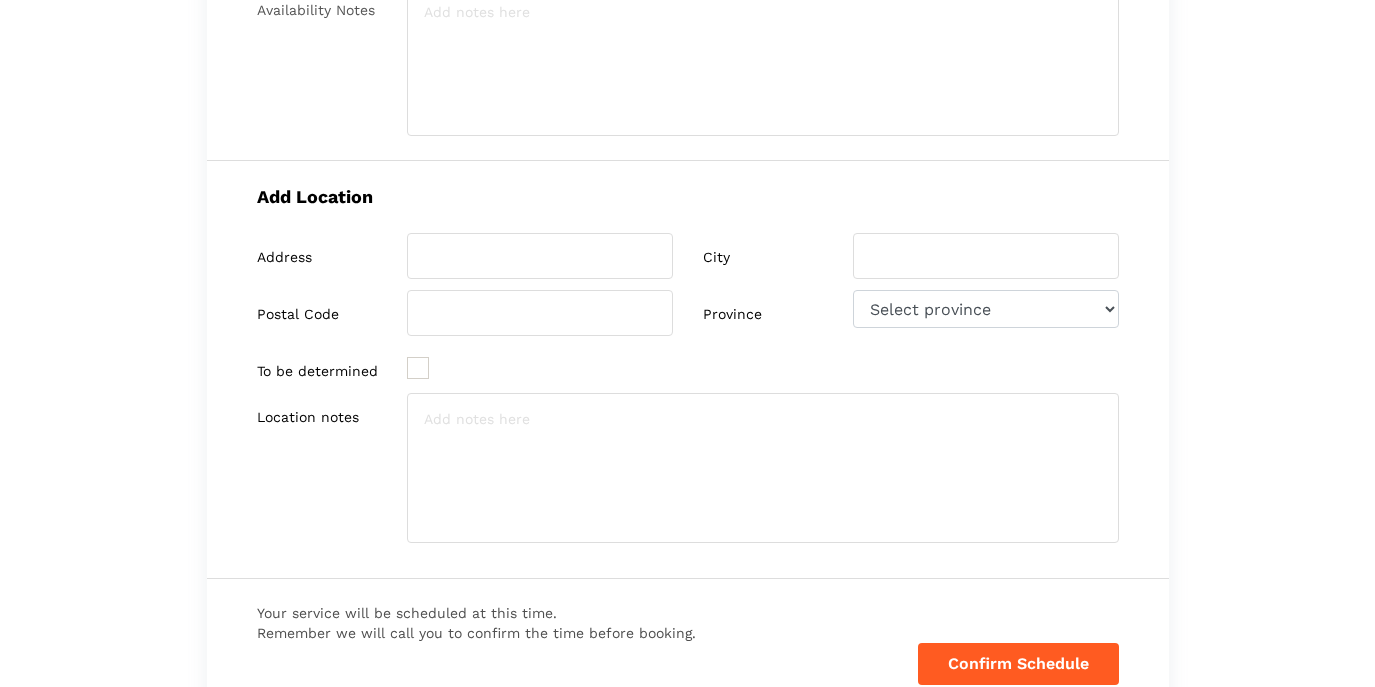 scroll, scrollTop: 619, scrollLeft: 0, axis: vertical 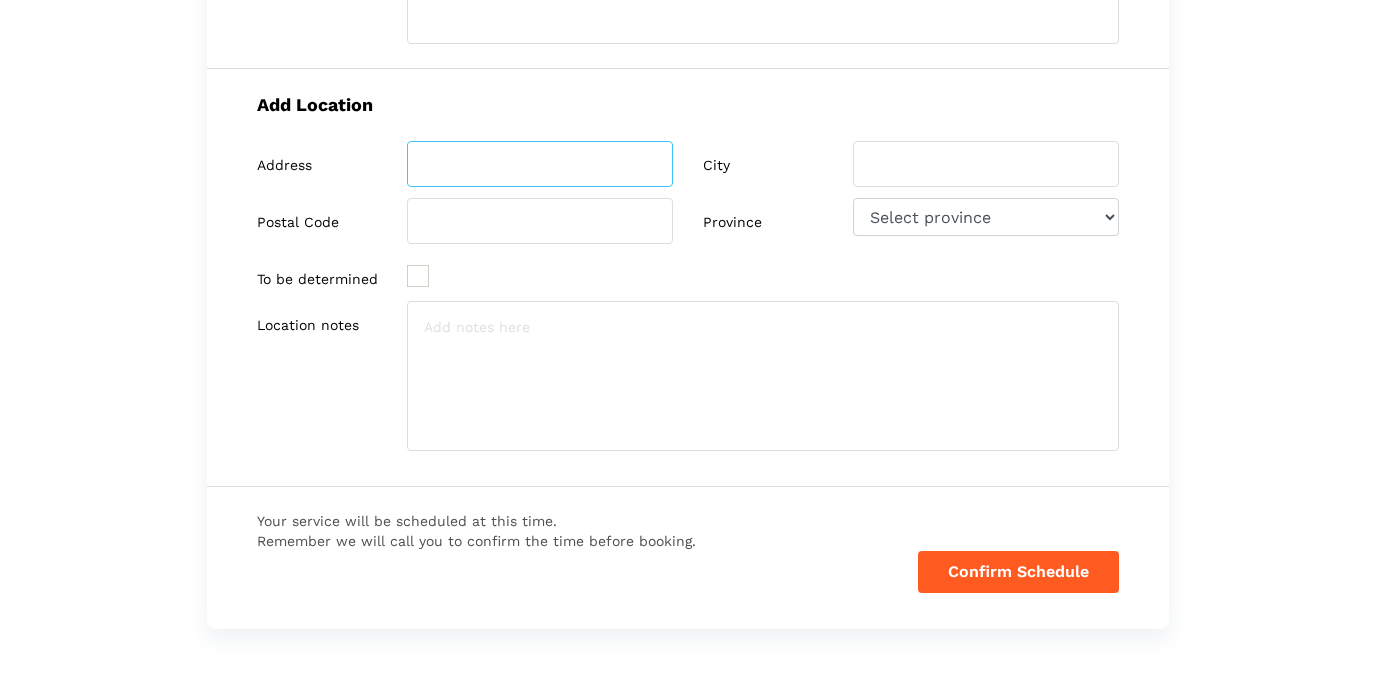 click at bounding box center (540, 164) 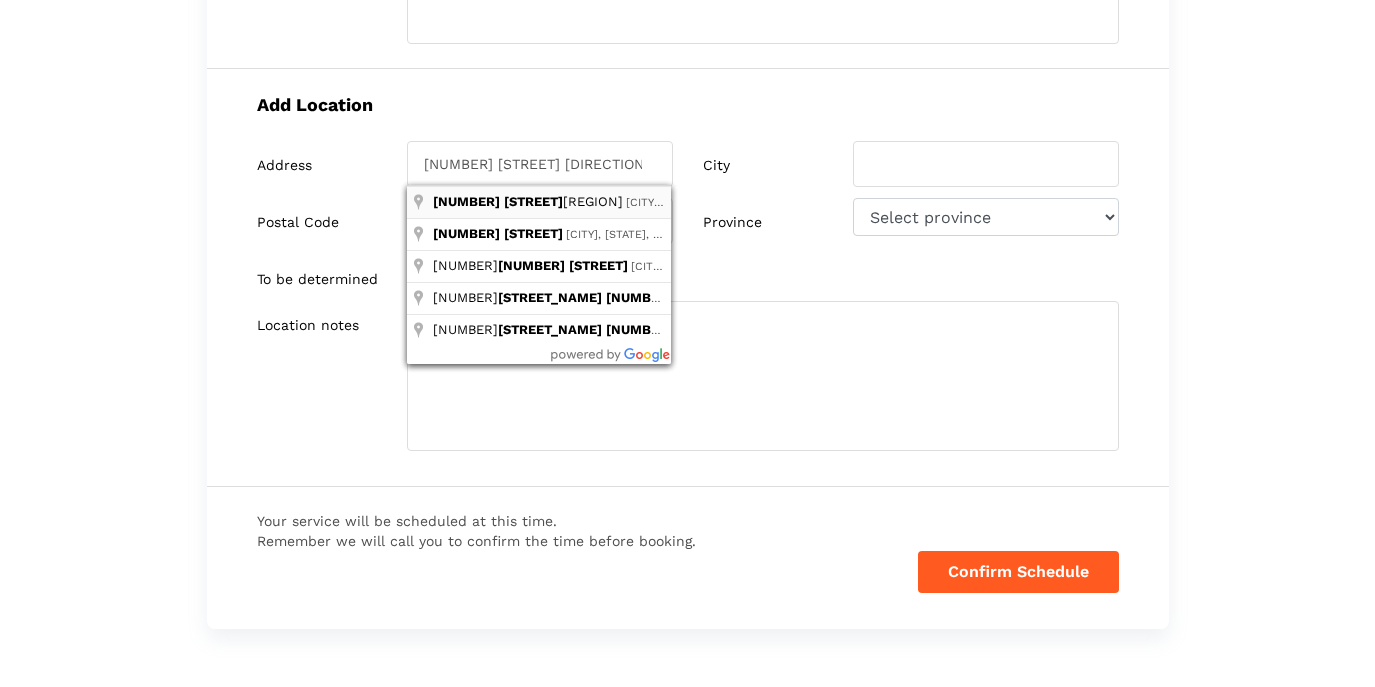 type on "[NUMBER] [NUMBER] [STREET] [DIRECTION]" 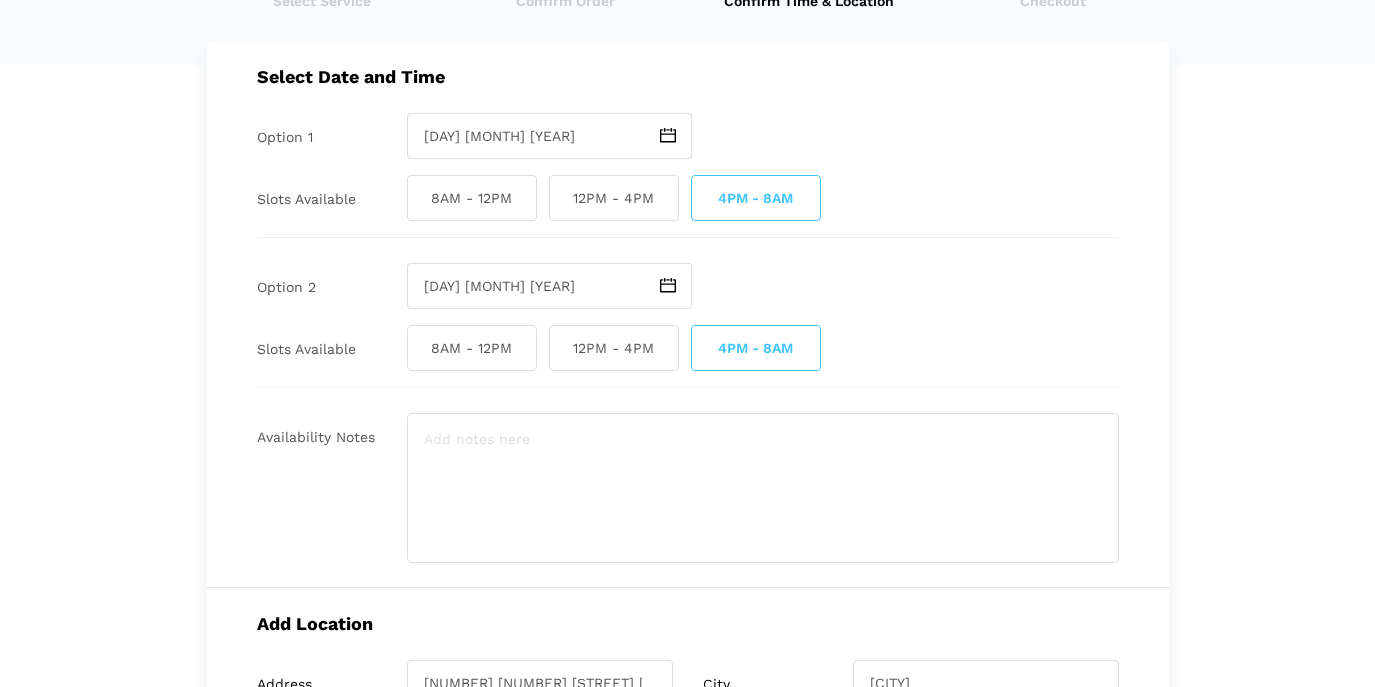 scroll, scrollTop: 81, scrollLeft: 0, axis: vertical 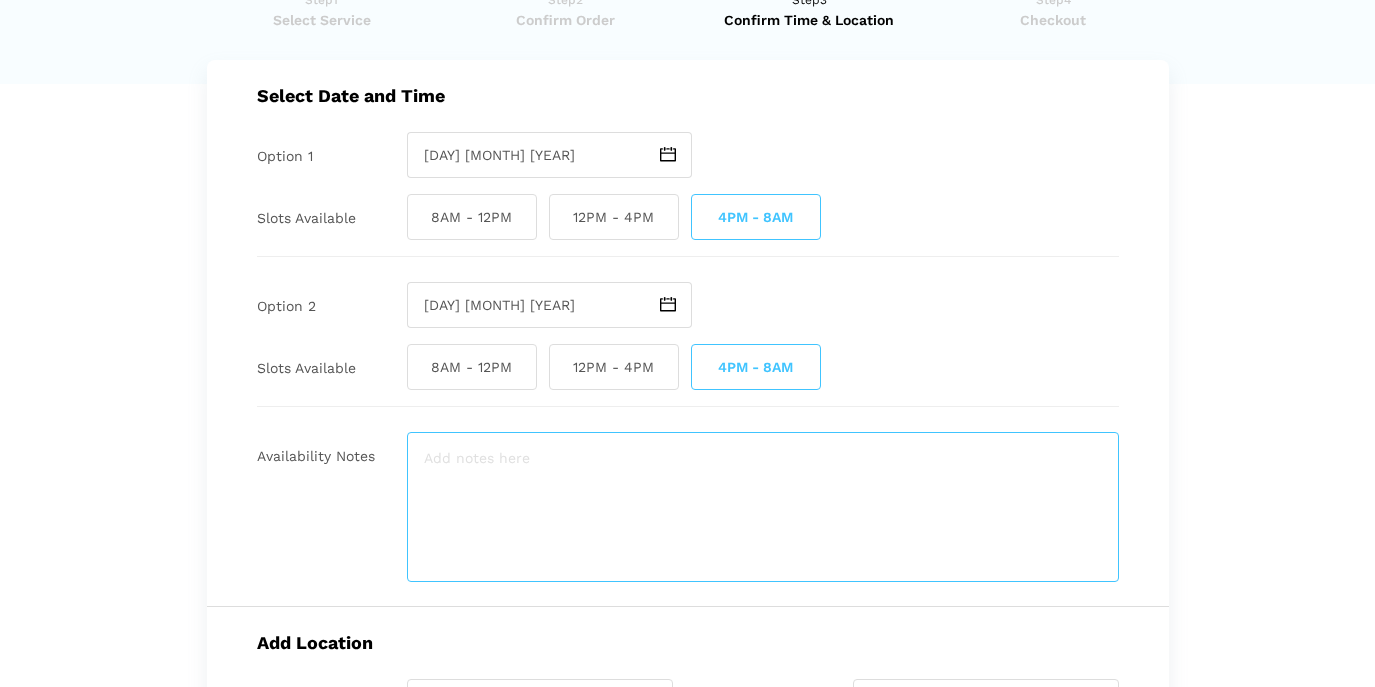 click at bounding box center (763, 507) 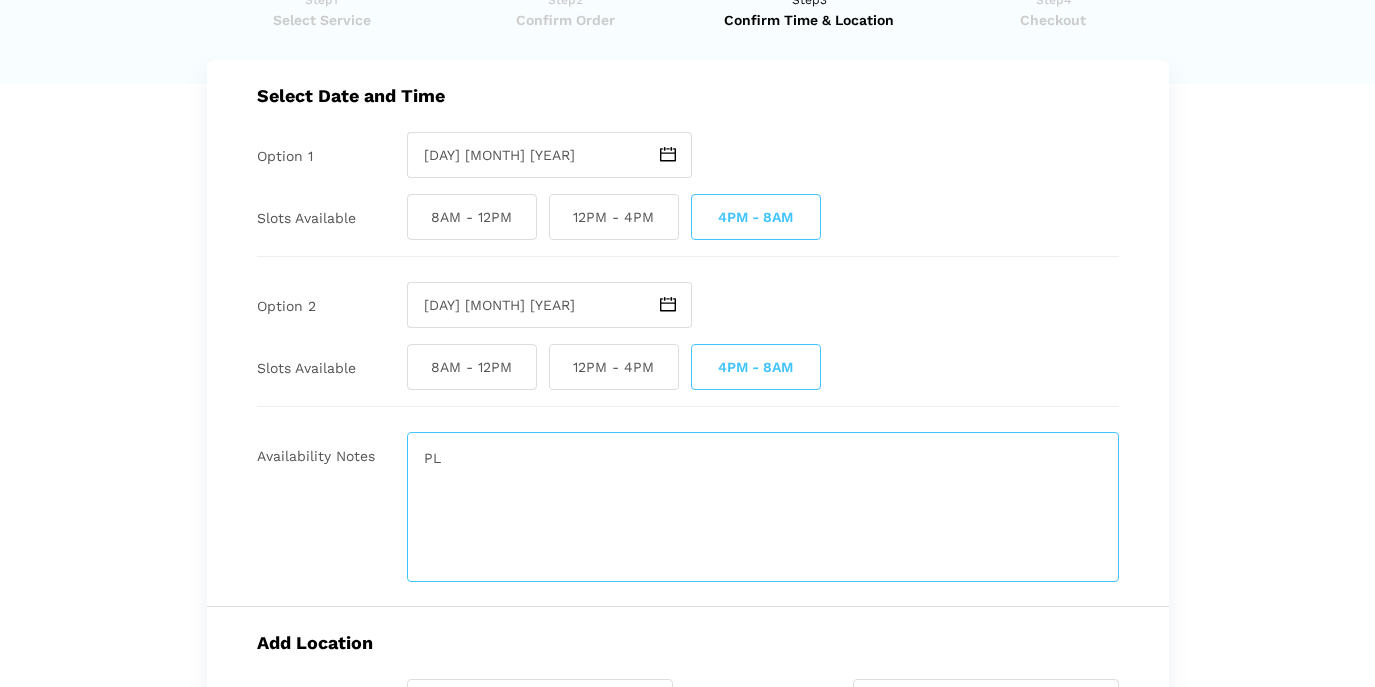 type on "P" 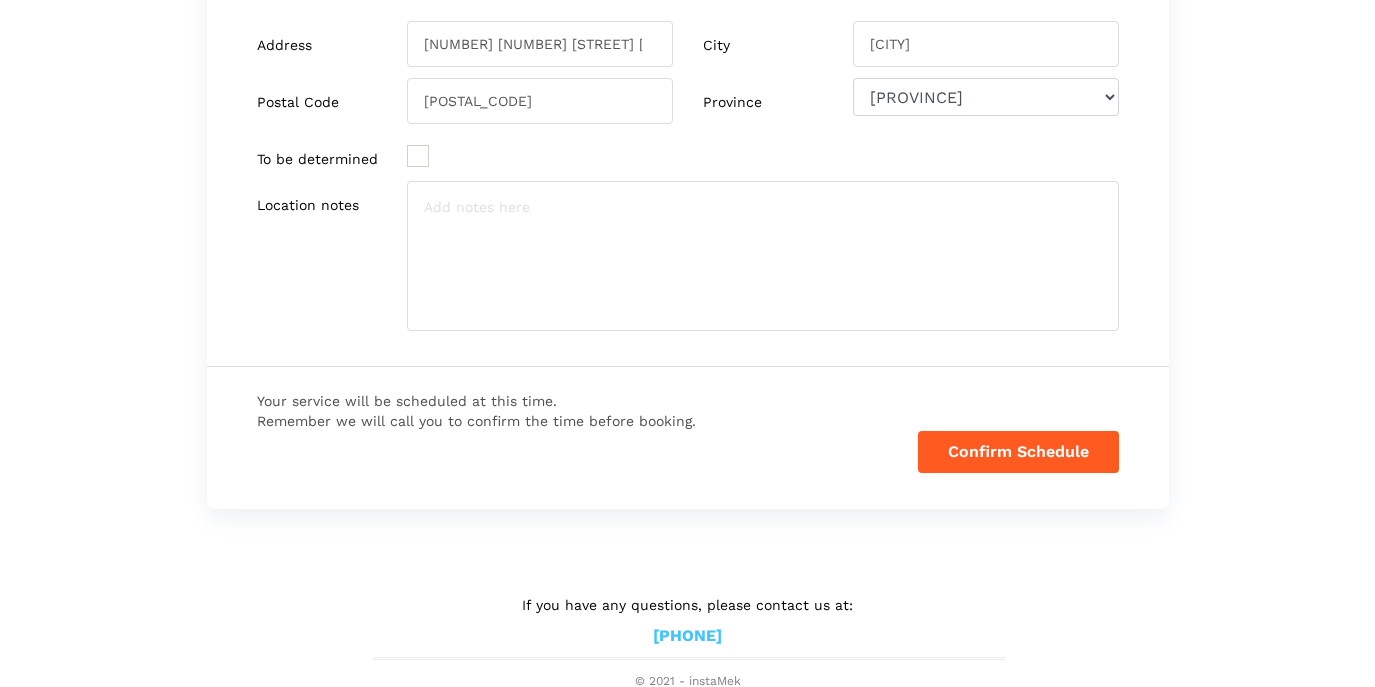 scroll, scrollTop: 738, scrollLeft: 0, axis: vertical 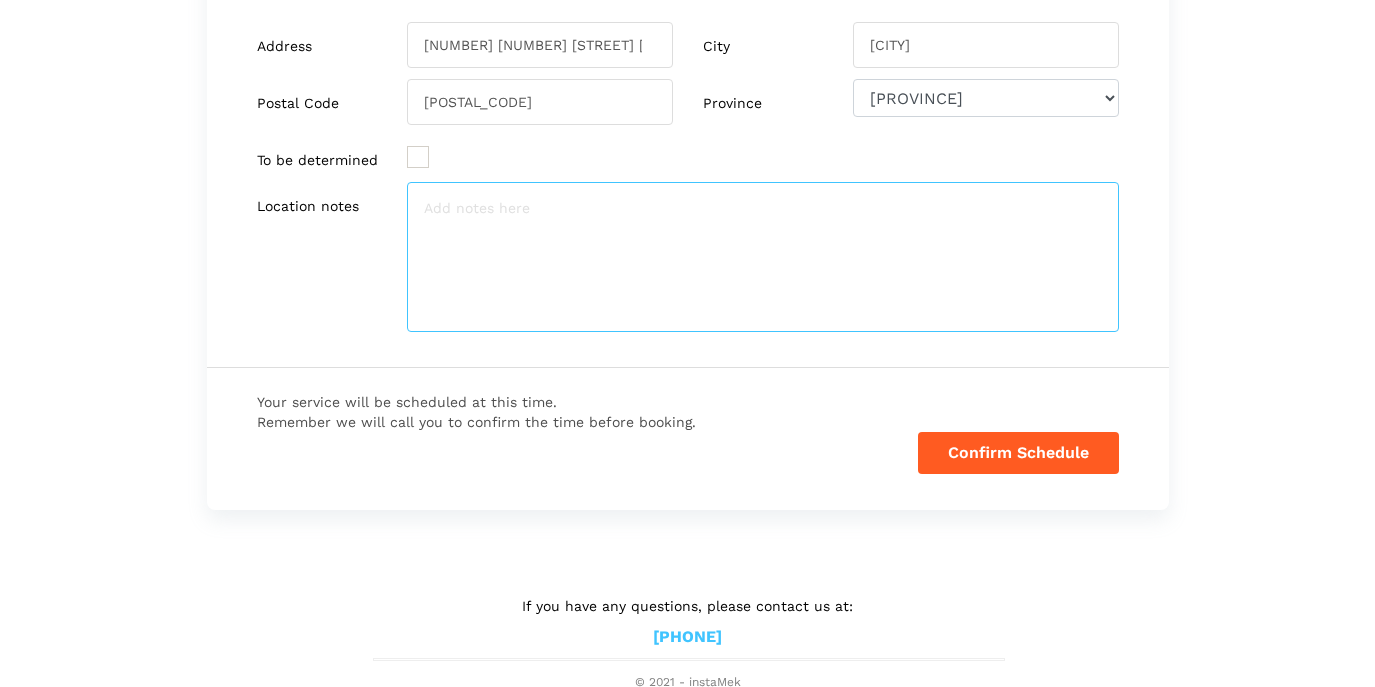 click at bounding box center [763, 257] 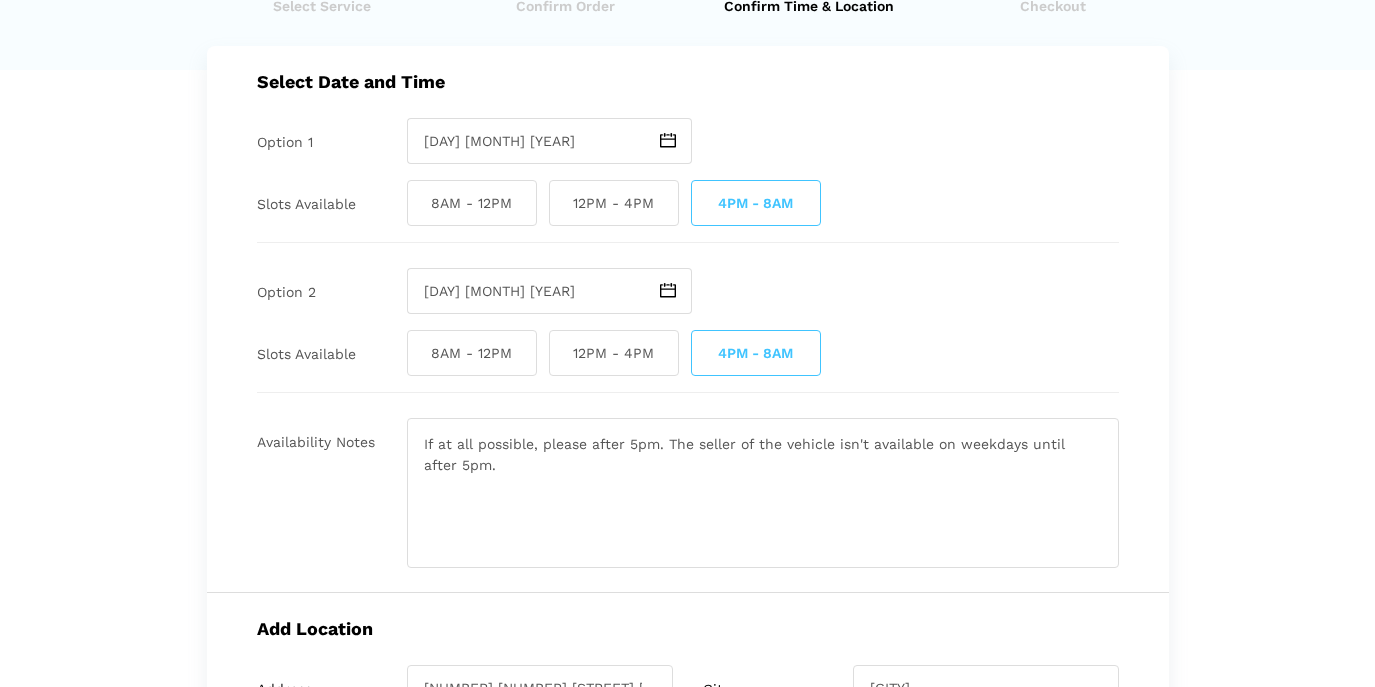 scroll, scrollTop: 88, scrollLeft: 0, axis: vertical 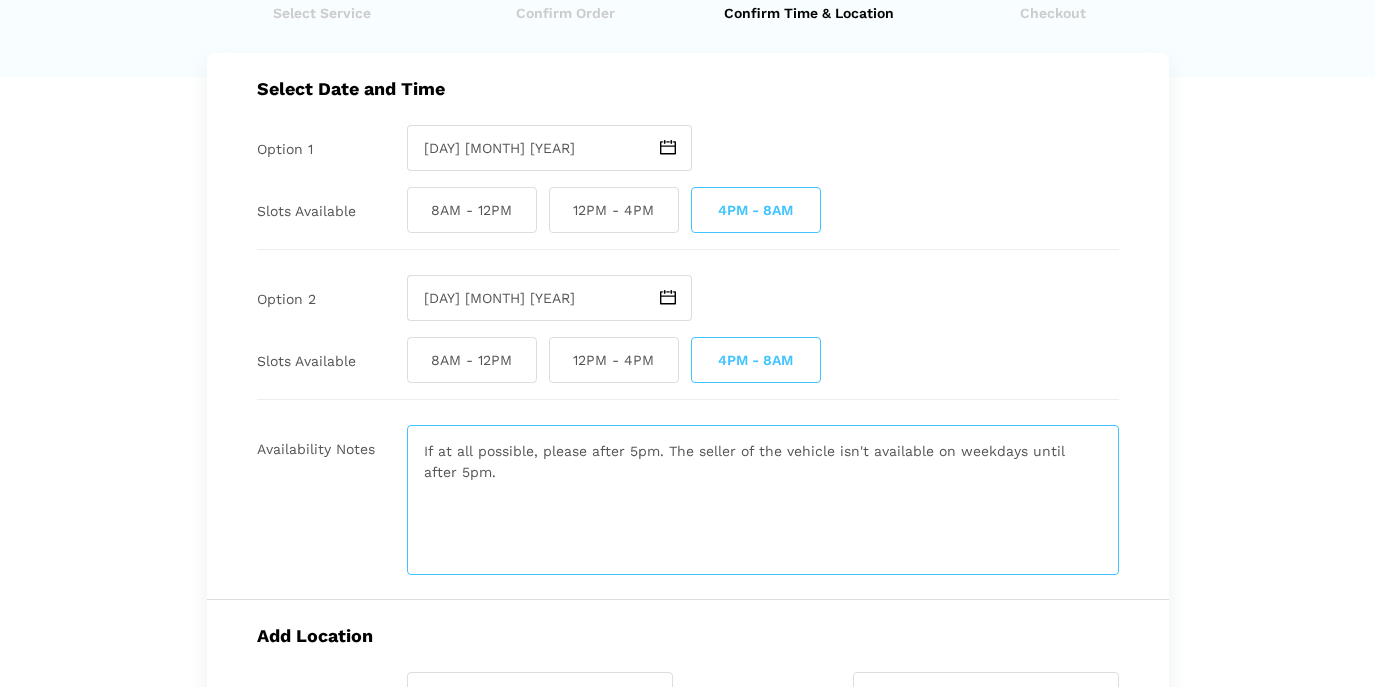 click on "If at all possible, please after 5pm. The seller of the vehicle isn't available on weekdays until after 5pm." at bounding box center (763, 500) 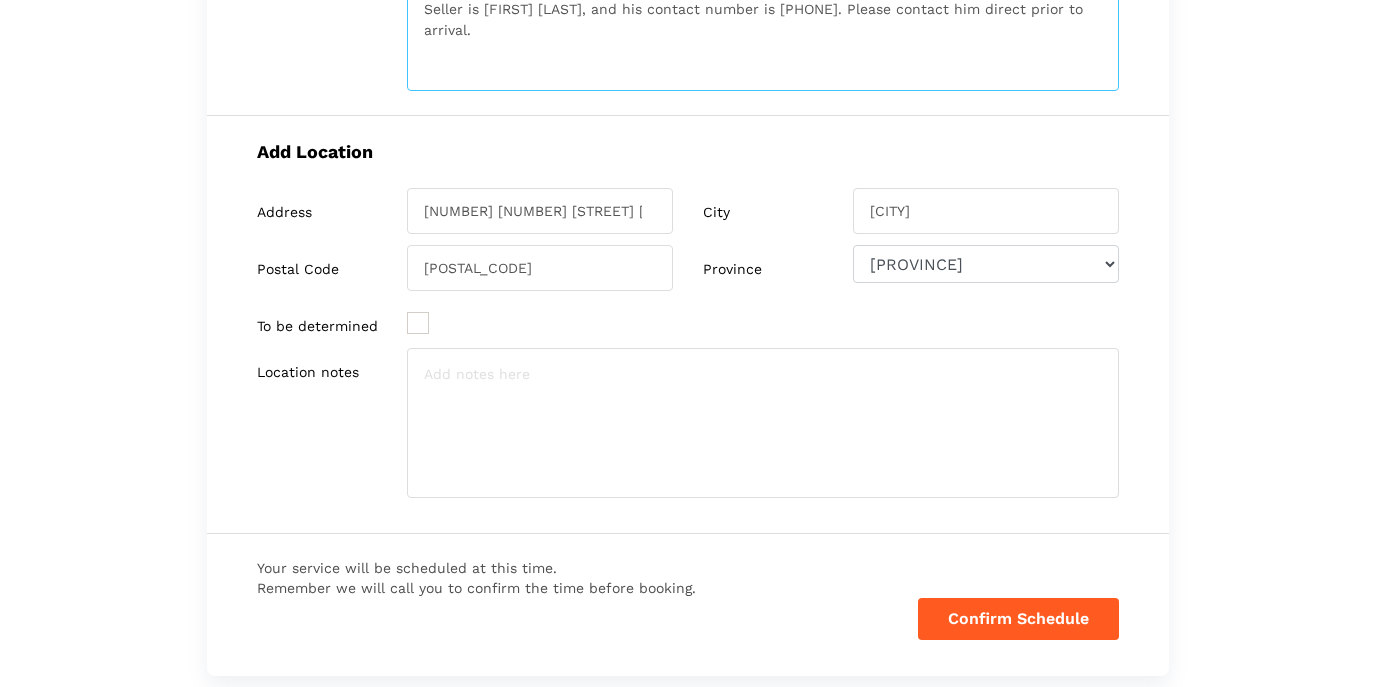 scroll, scrollTop: 738, scrollLeft: 0, axis: vertical 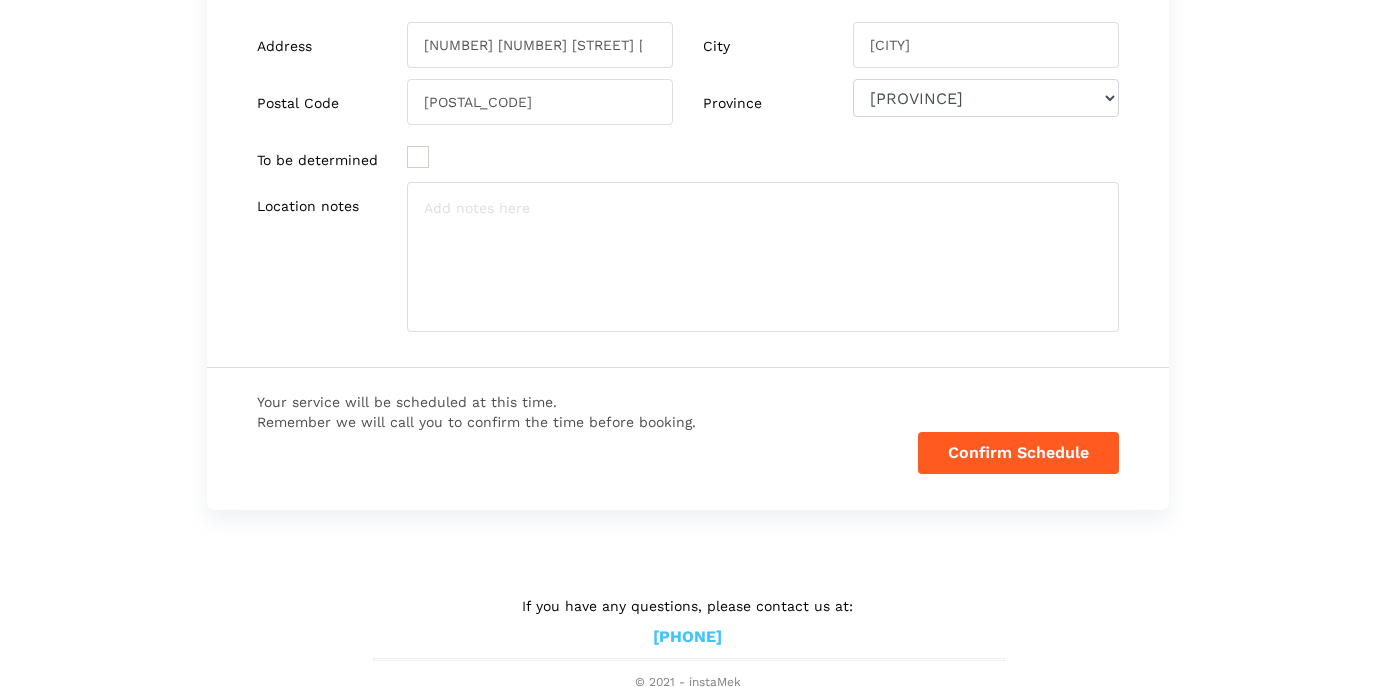type on "If at all possible, please after 5pm. The seller of the vehicle isn't available on weekdays until after 5pm.
Seller is [FIRST] [LAST], and his contact number is [PHONE]. Please contact him direct prior to arrival." 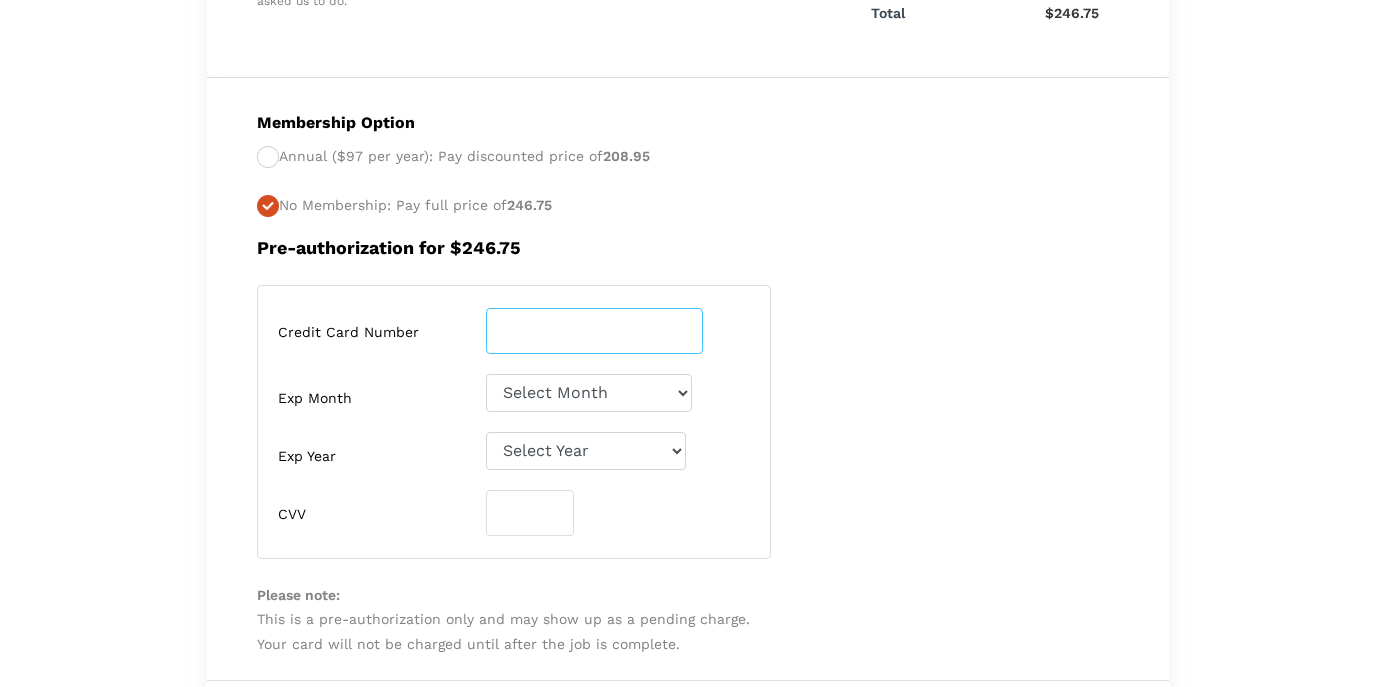 click at bounding box center [594, 331] 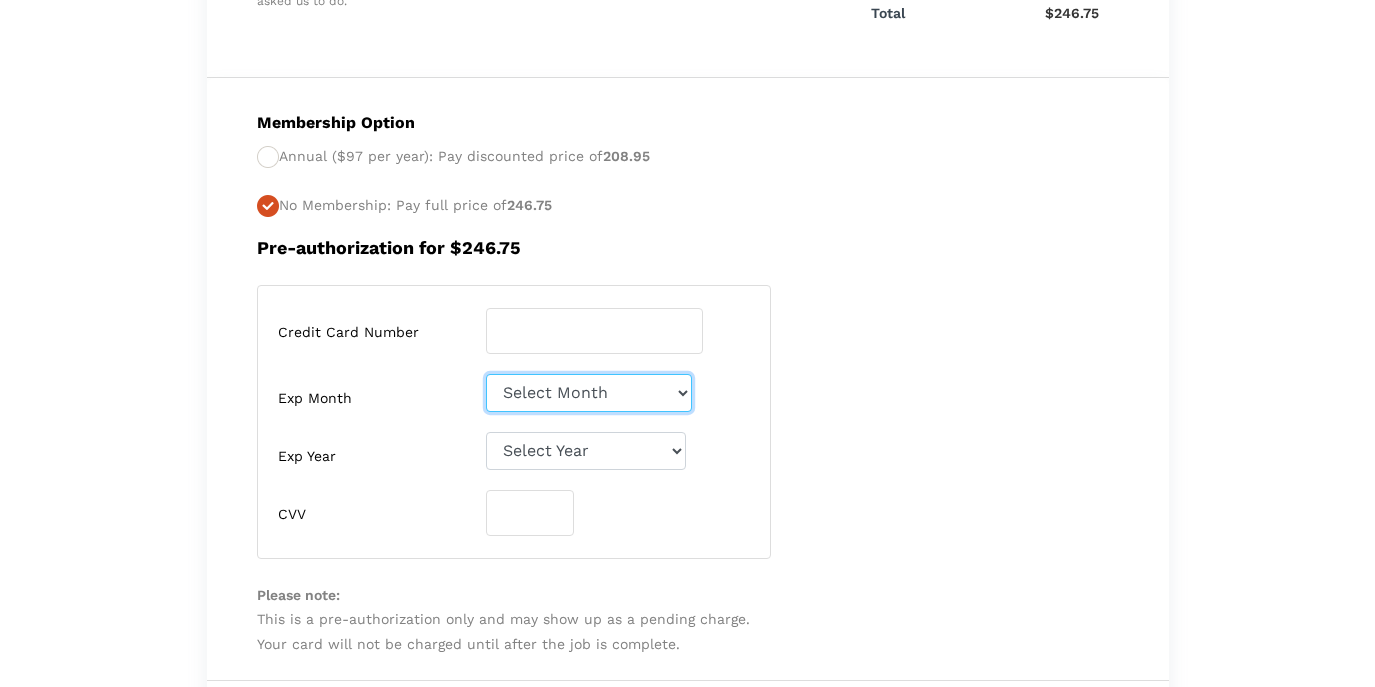 select on "01" 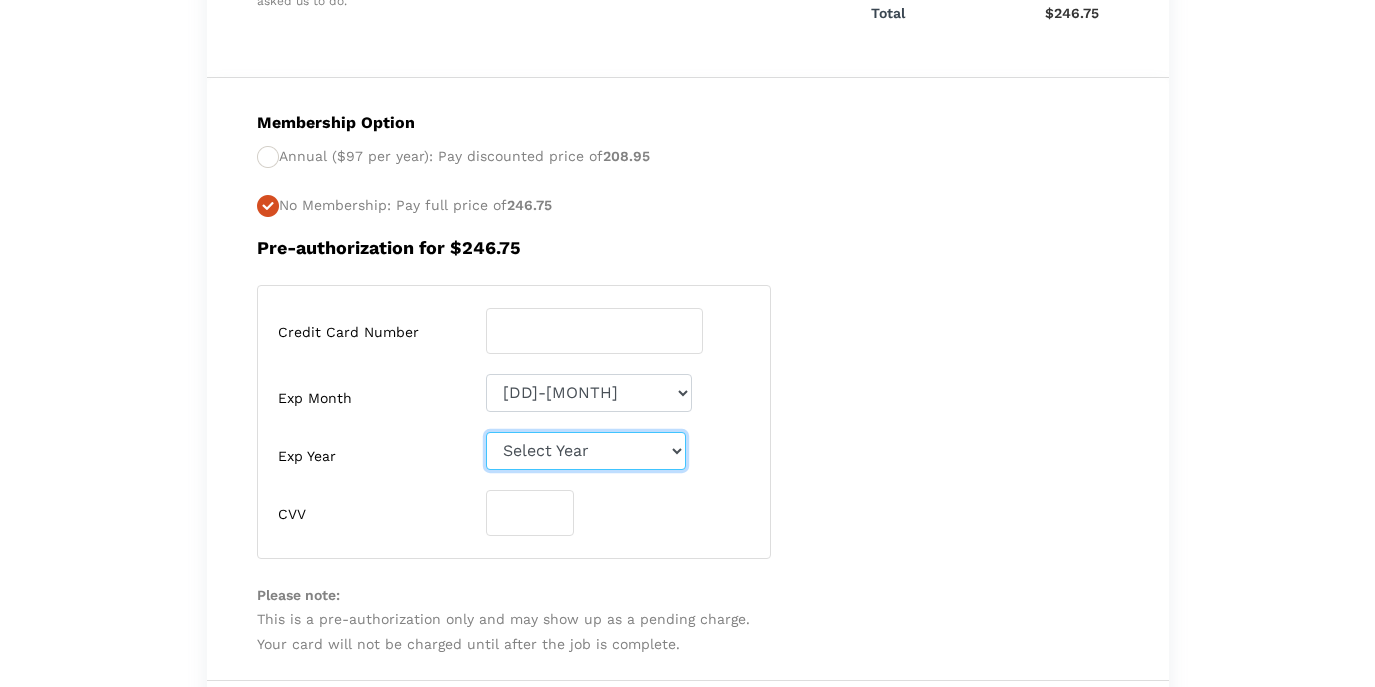 select on "2028" 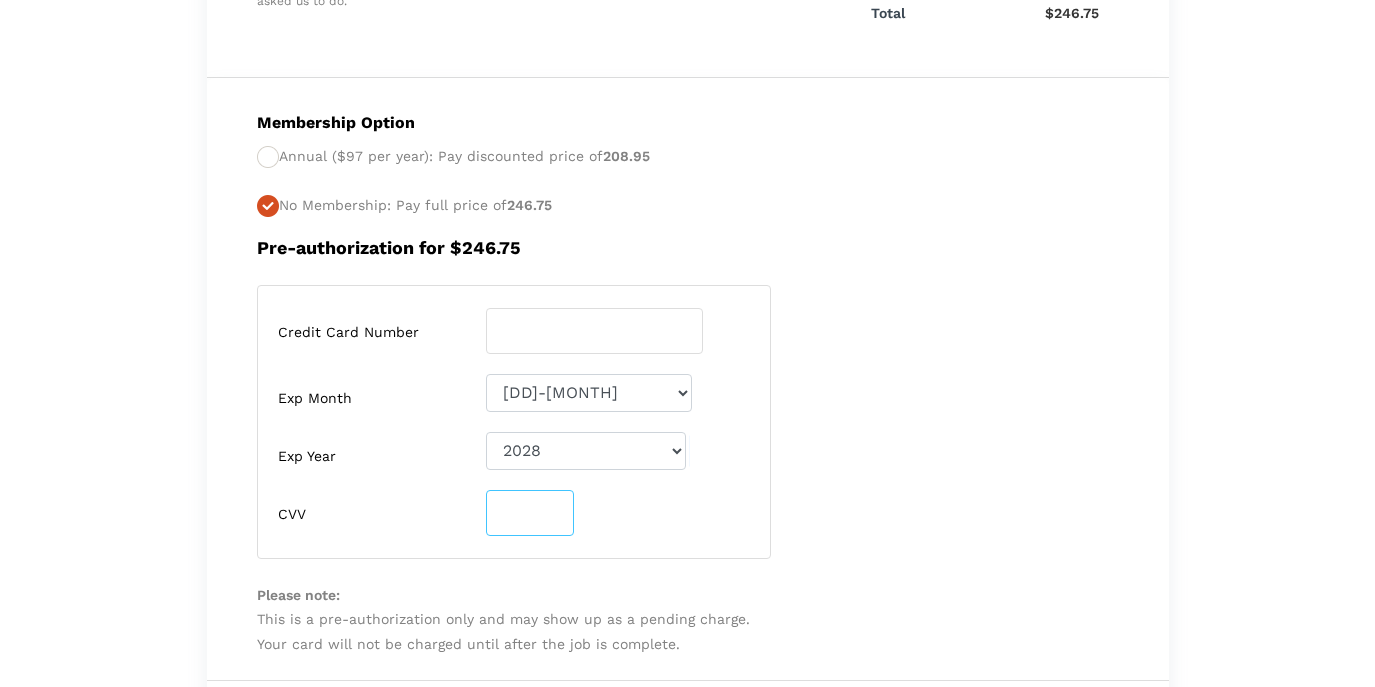 click at bounding box center (530, 513) 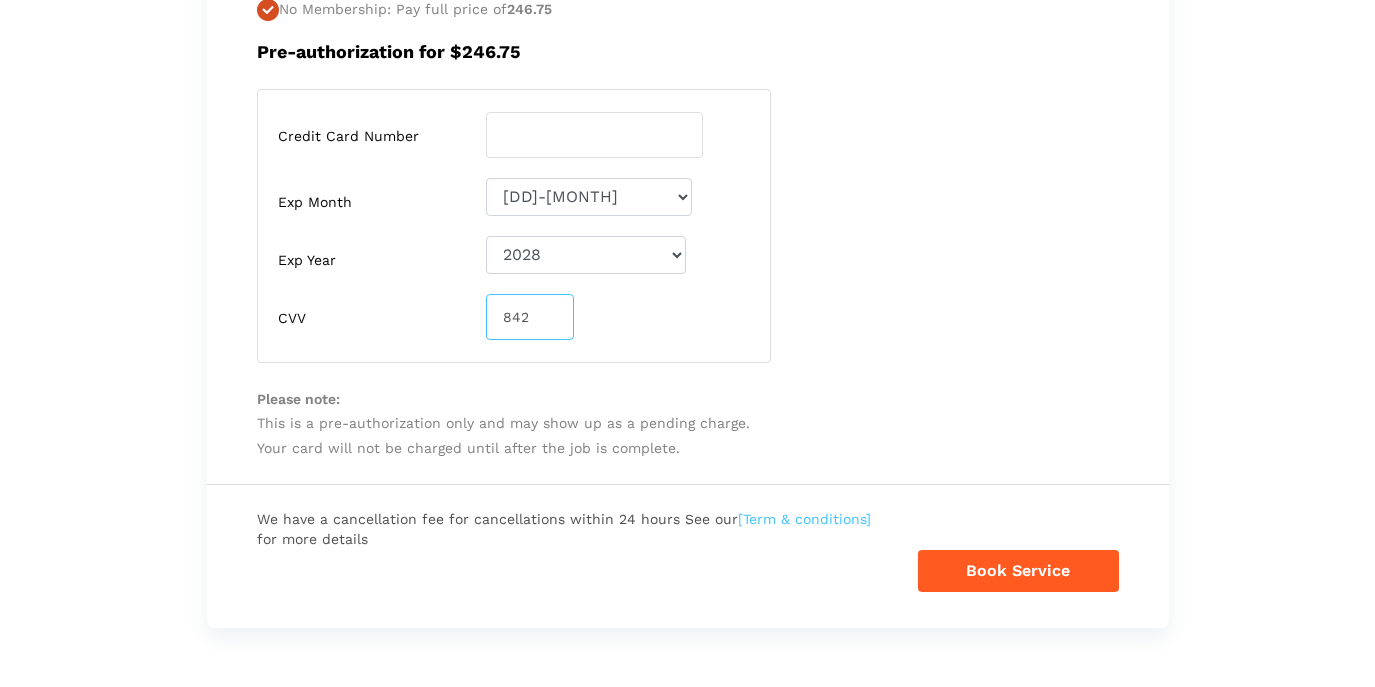 scroll, scrollTop: 993, scrollLeft: 0, axis: vertical 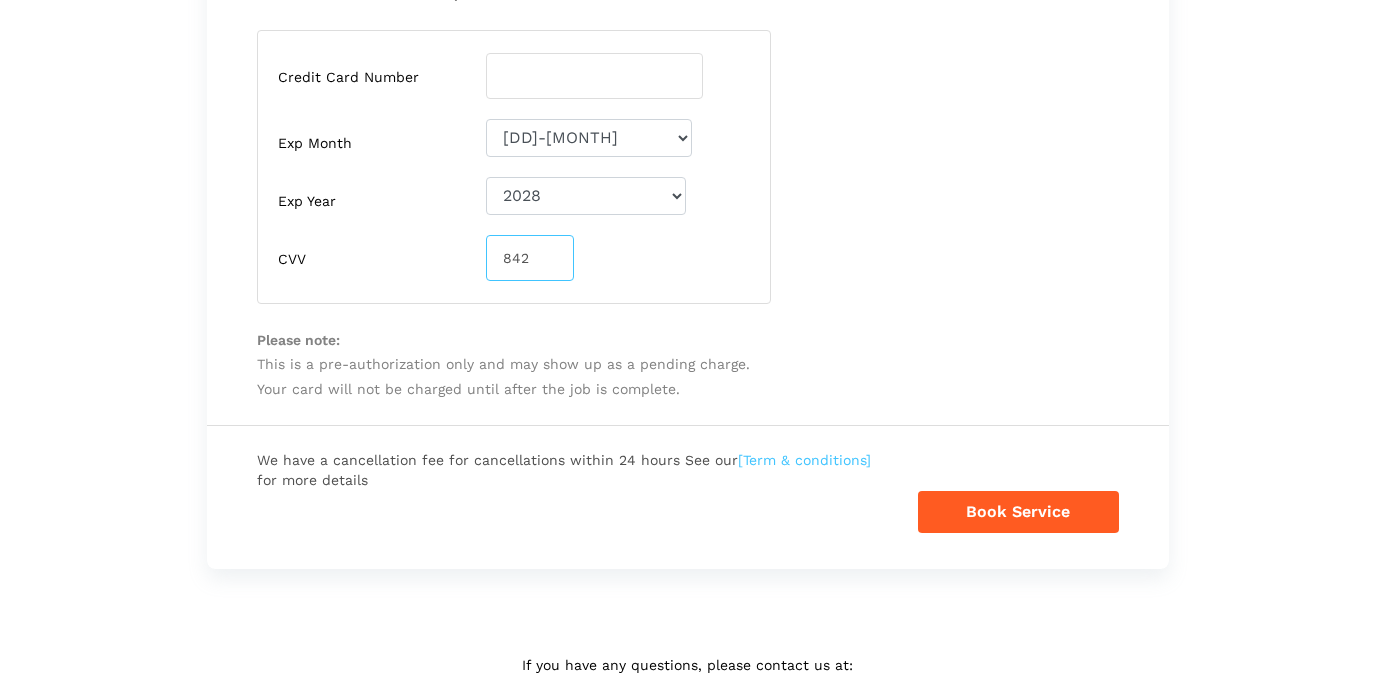 type on "842" 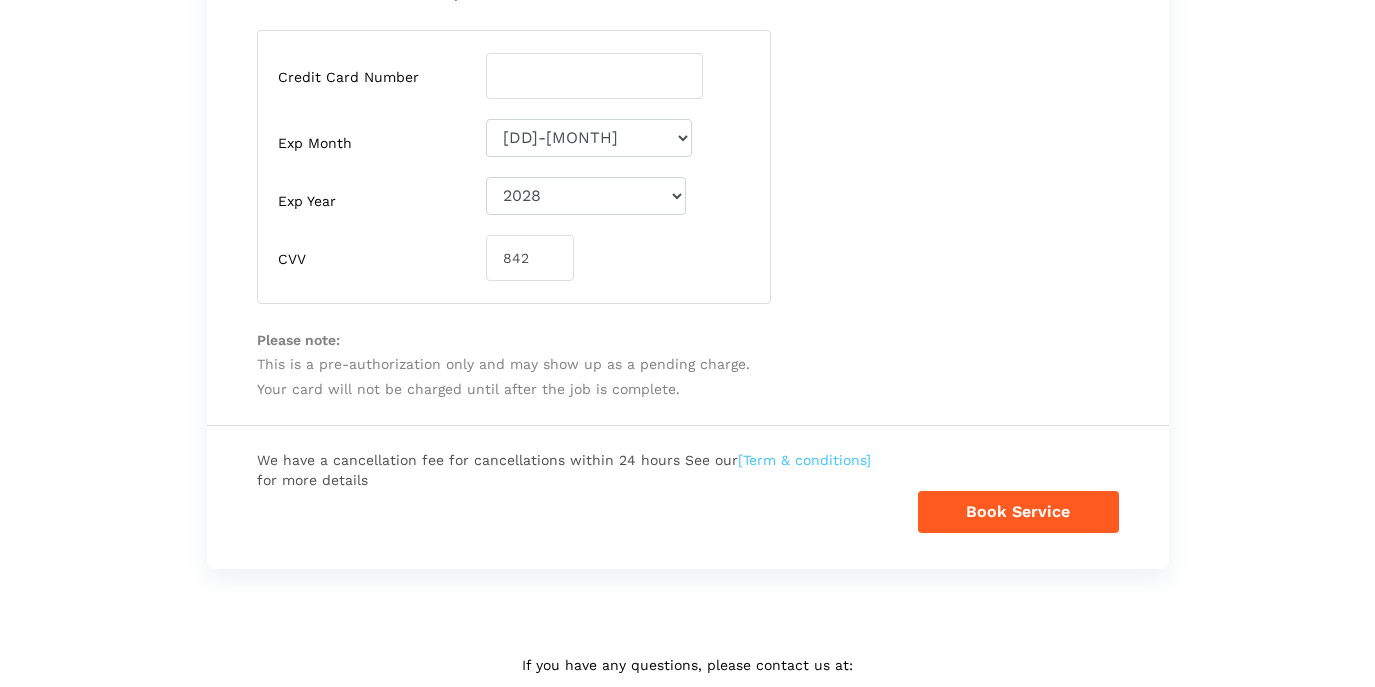 click on "Book Service" at bounding box center (1018, 512) 